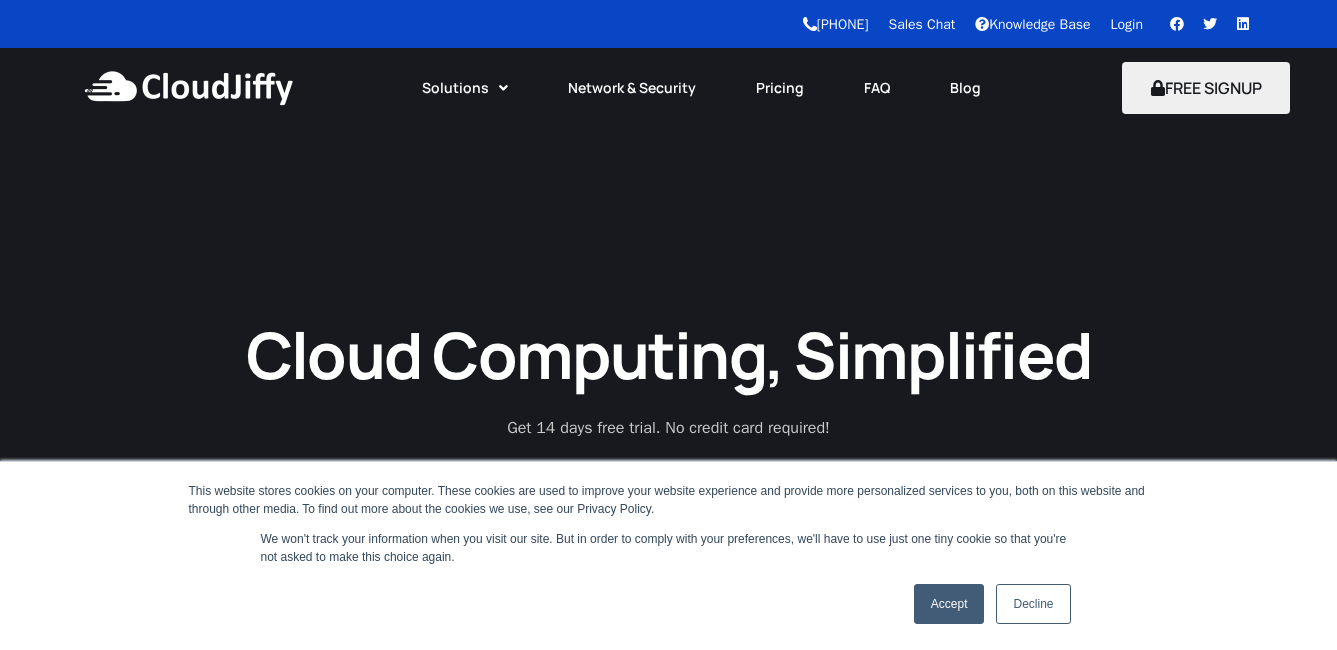 scroll, scrollTop: 400, scrollLeft: 0, axis: vertical 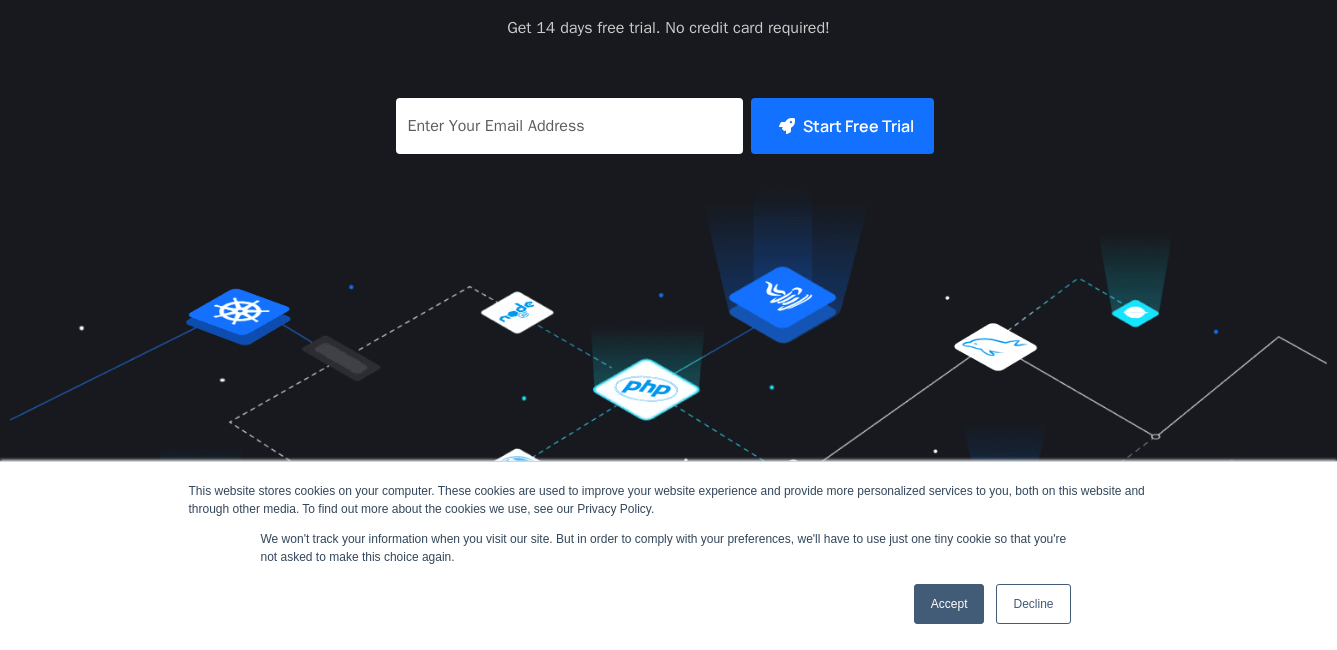 drag, startPoint x: 0, startPoint y: 0, endPoint x: 968, endPoint y: 599, distance: 1138.3431 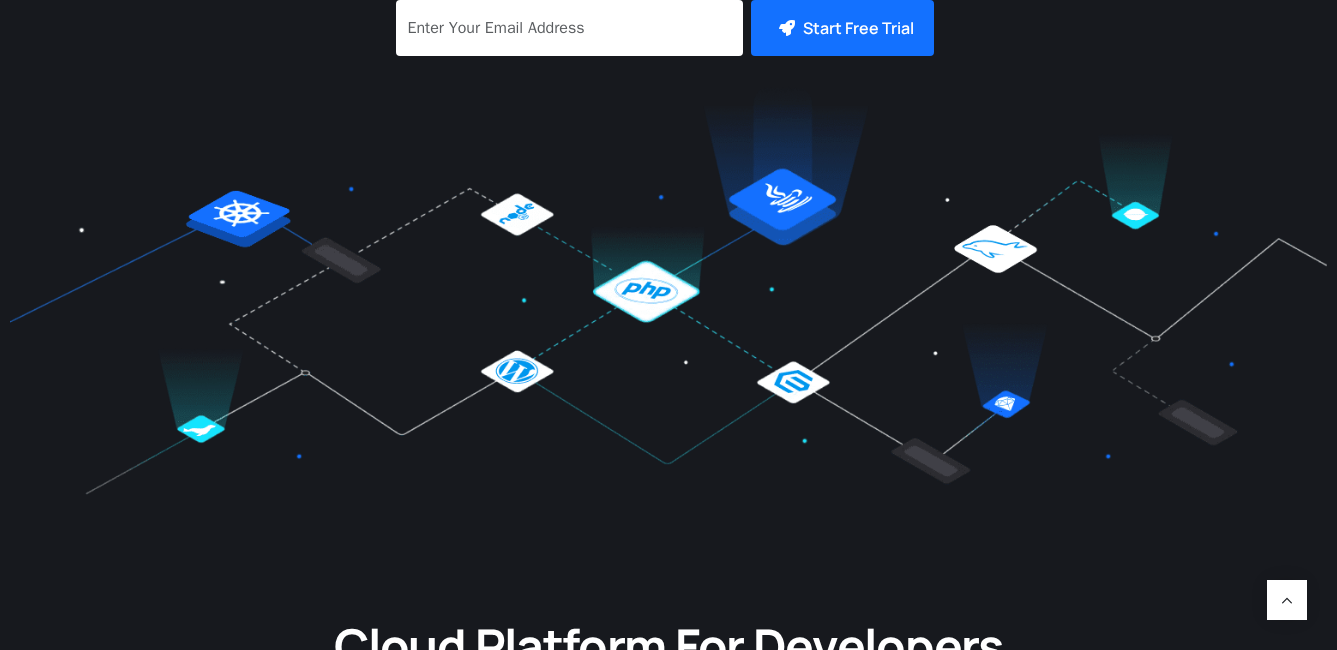 scroll, scrollTop: 799, scrollLeft: 0, axis: vertical 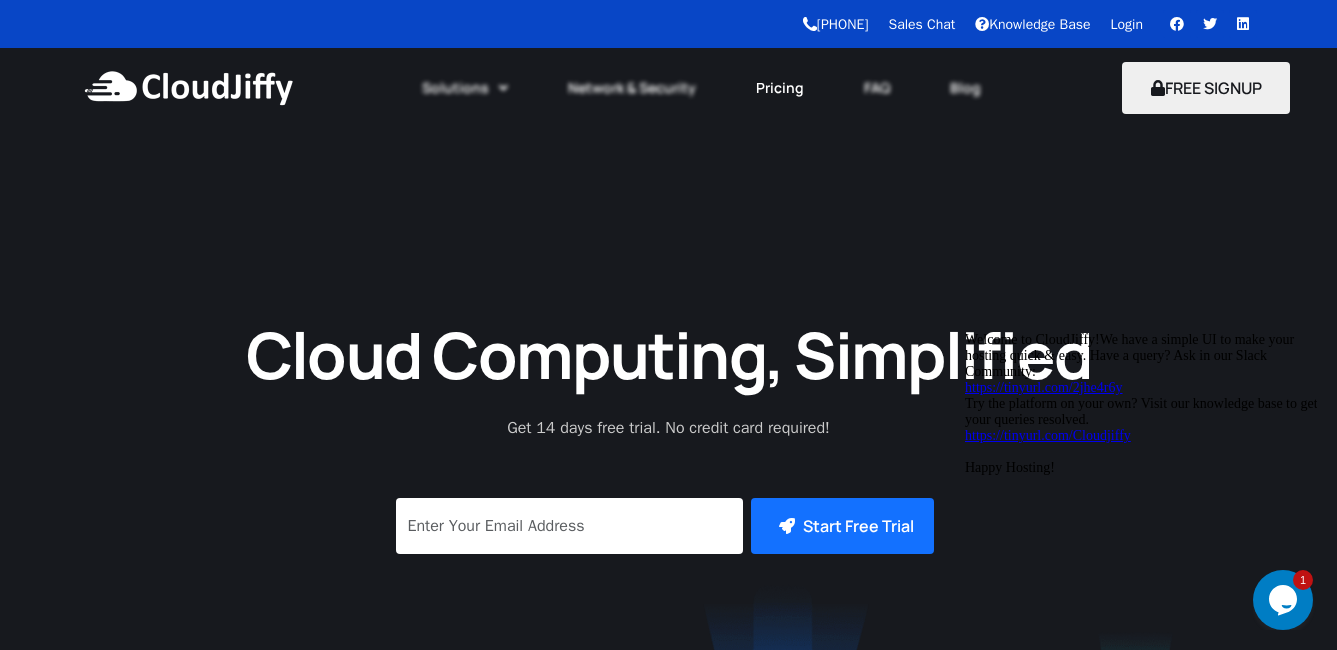 click on "Pricing" at bounding box center [780, 88] 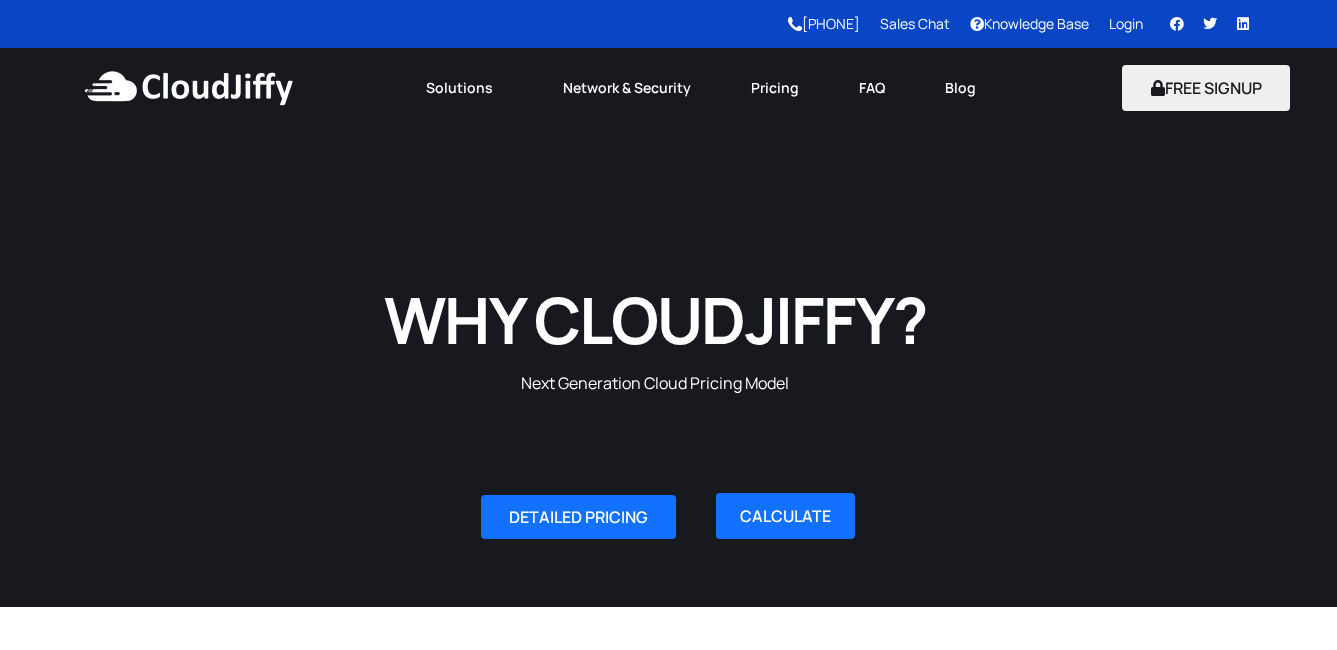 scroll, scrollTop: 0, scrollLeft: 0, axis: both 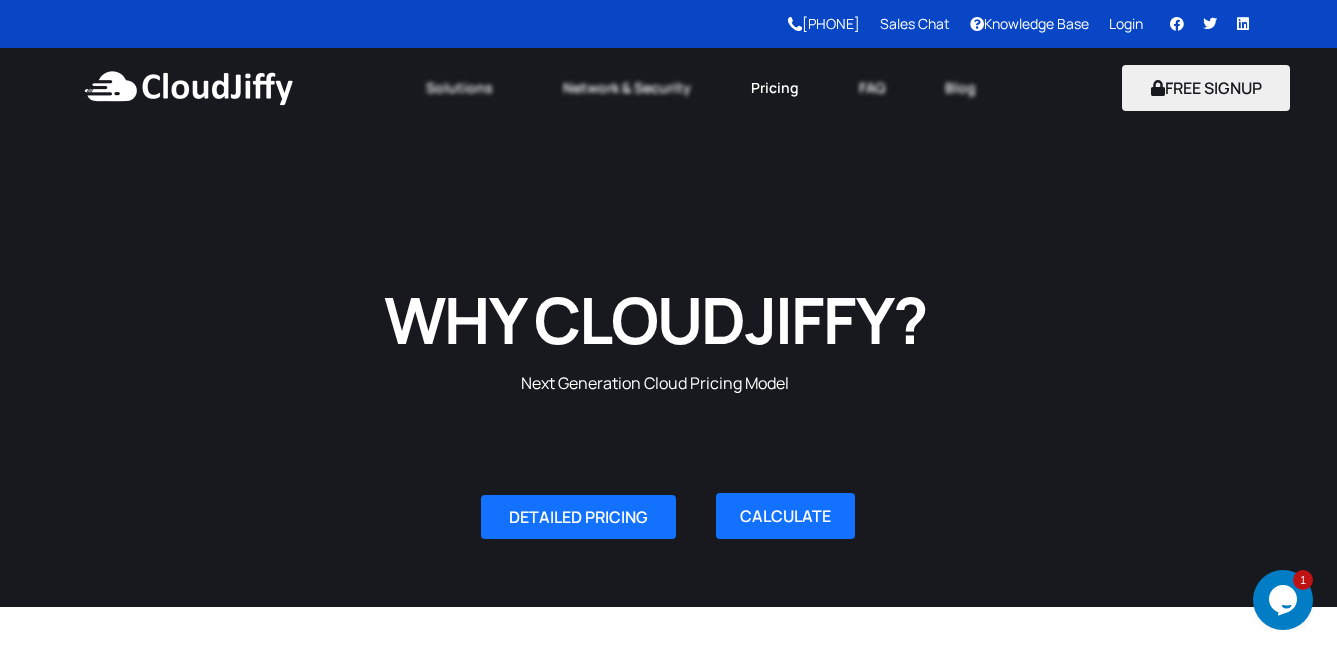 click on "Pricing" at bounding box center (775, 88) 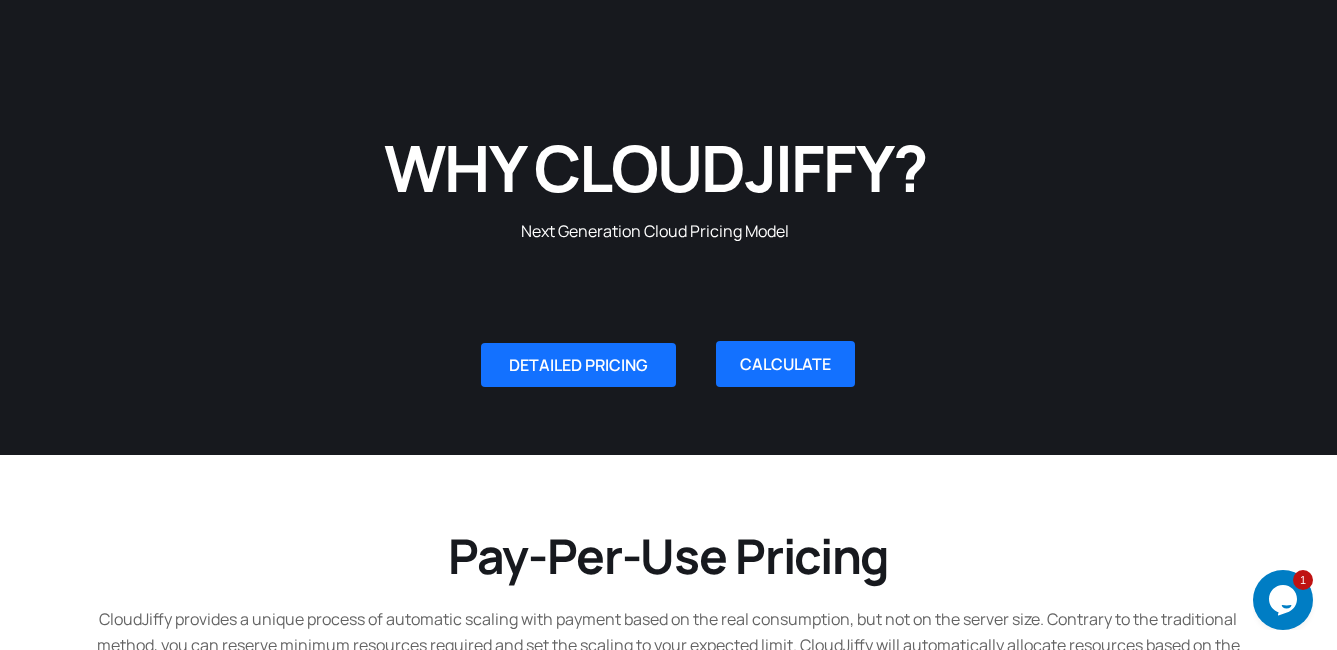 scroll, scrollTop: 300, scrollLeft: 0, axis: vertical 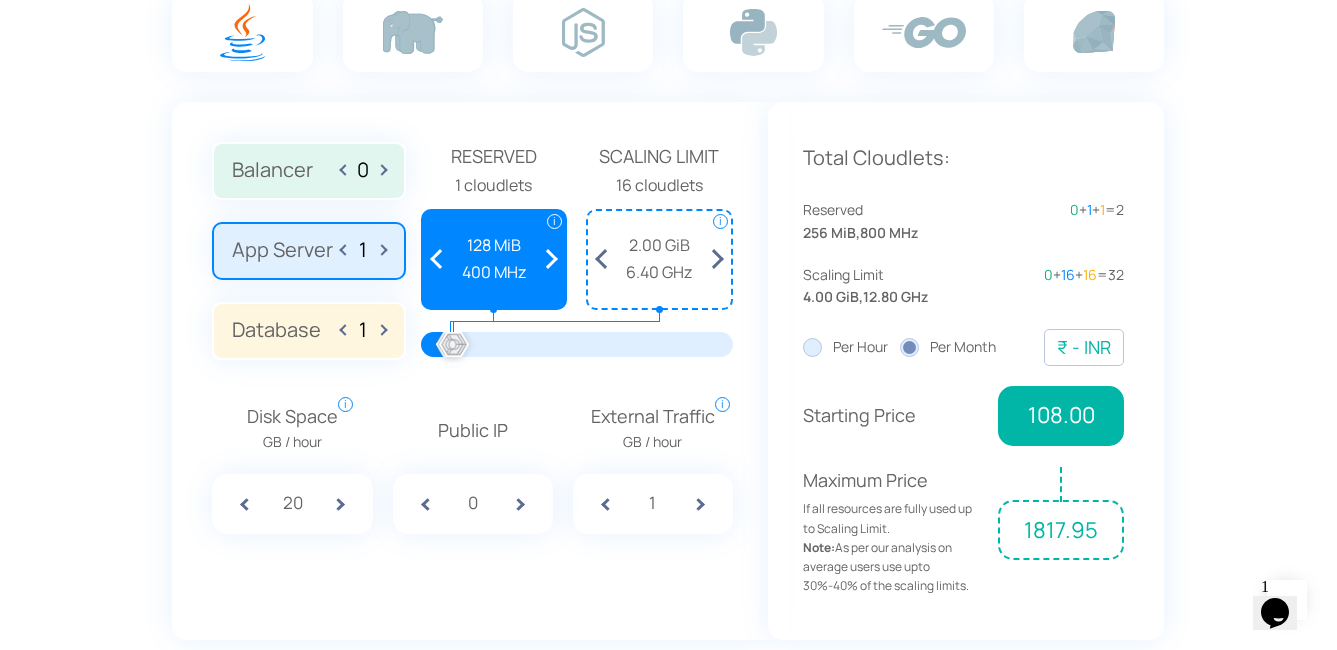 click at bounding box center [379, 250] 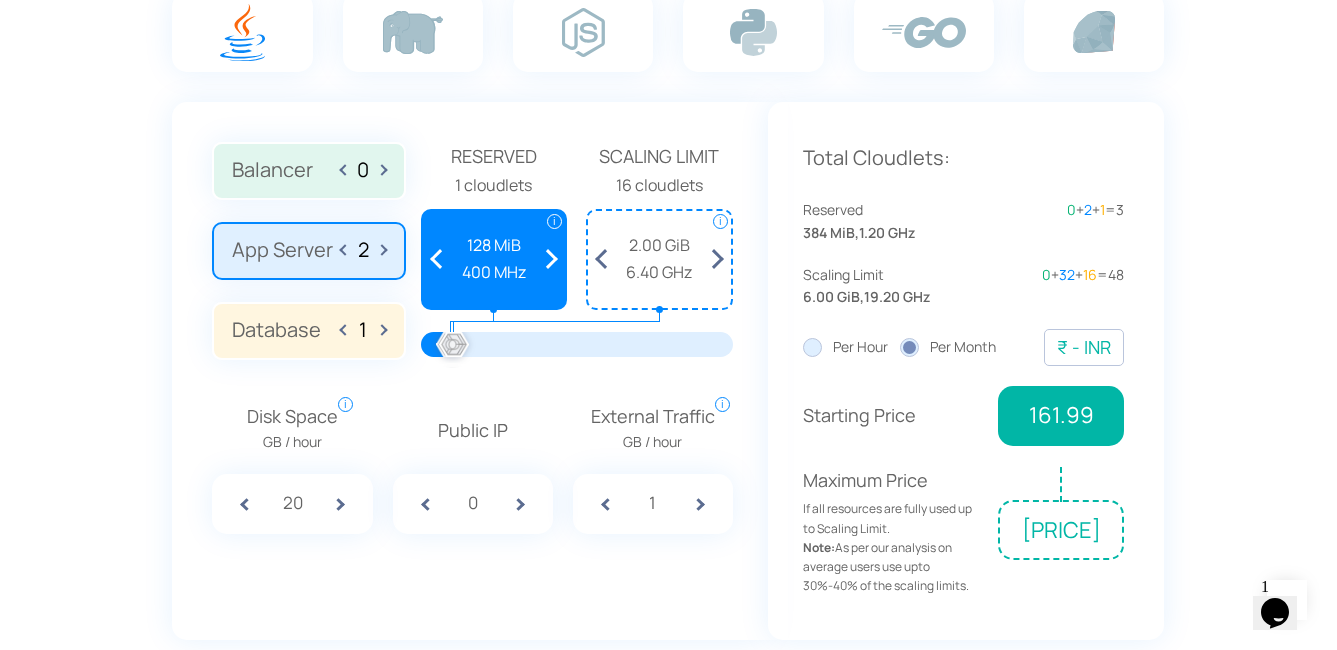 click at bounding box center (346, 250) 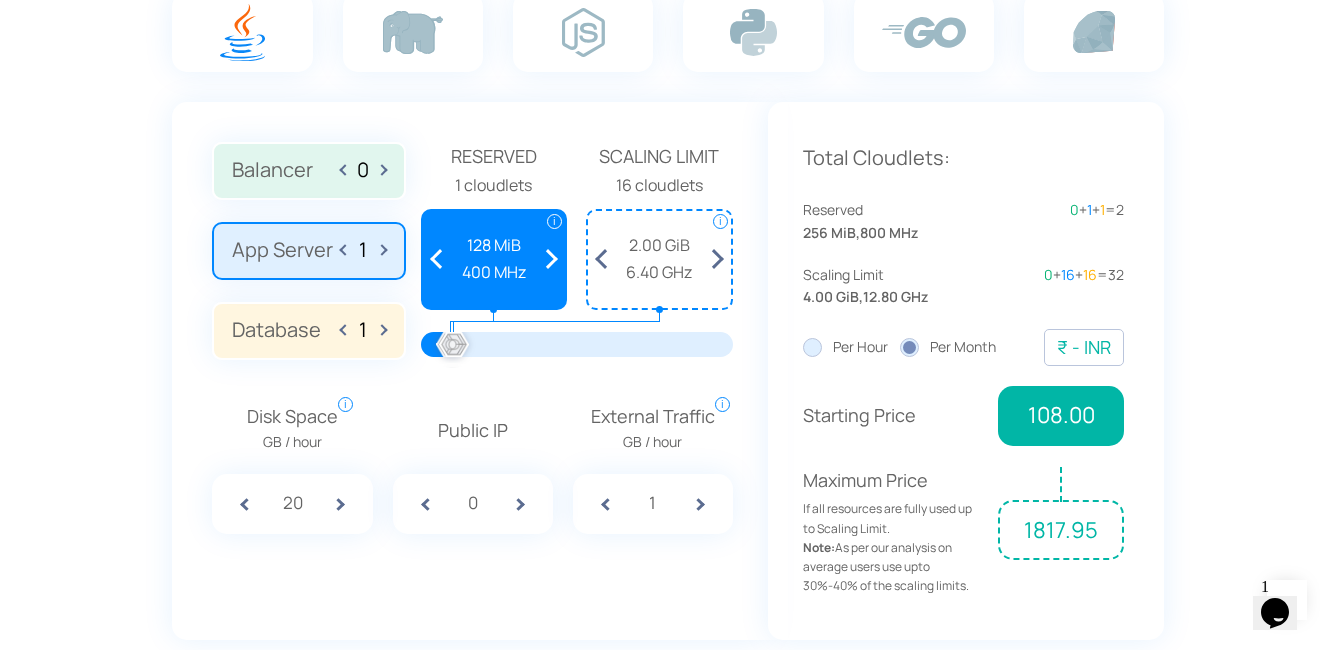 click on "2.00 GiB" at bounding box center (659, 246) 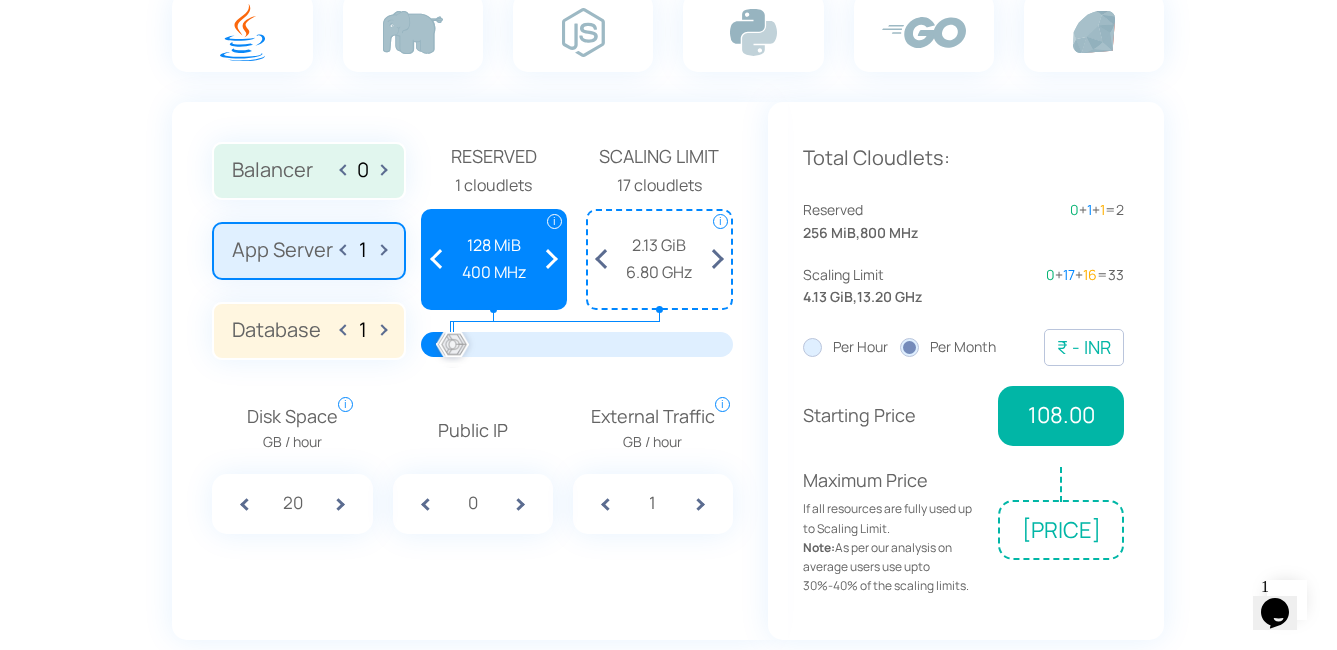 click at bounding box center [602, 259] 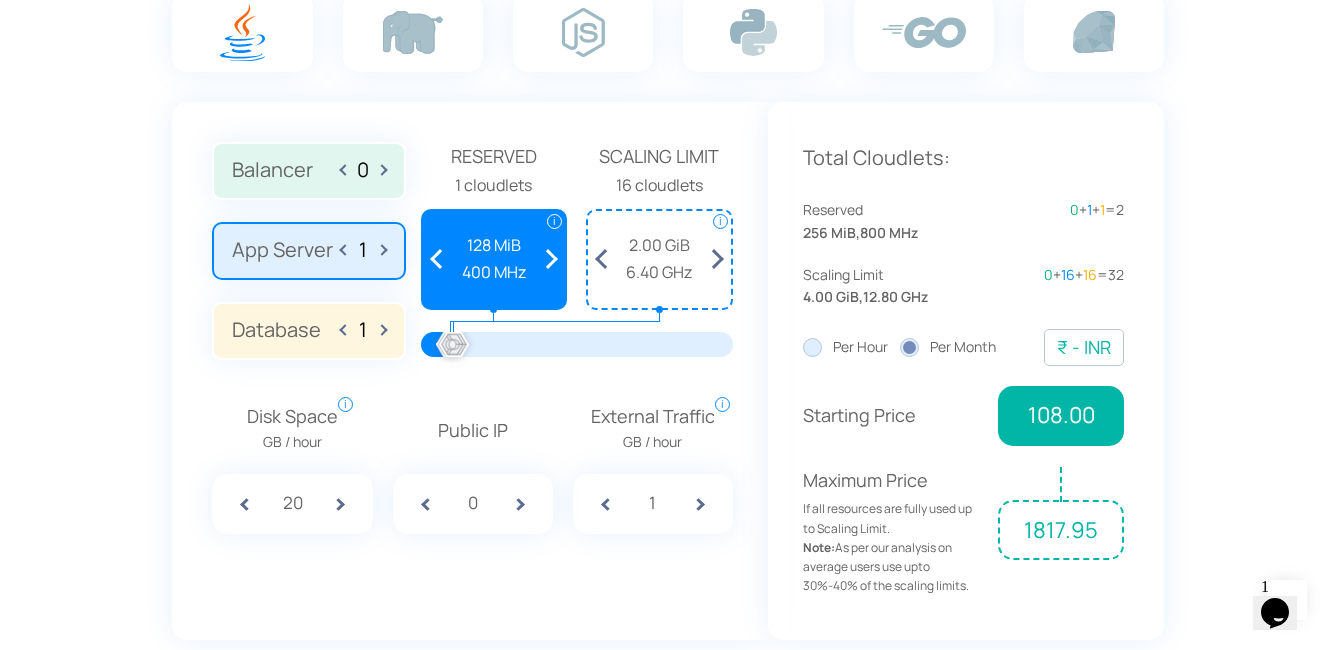 click at bounding box center [437, 259] 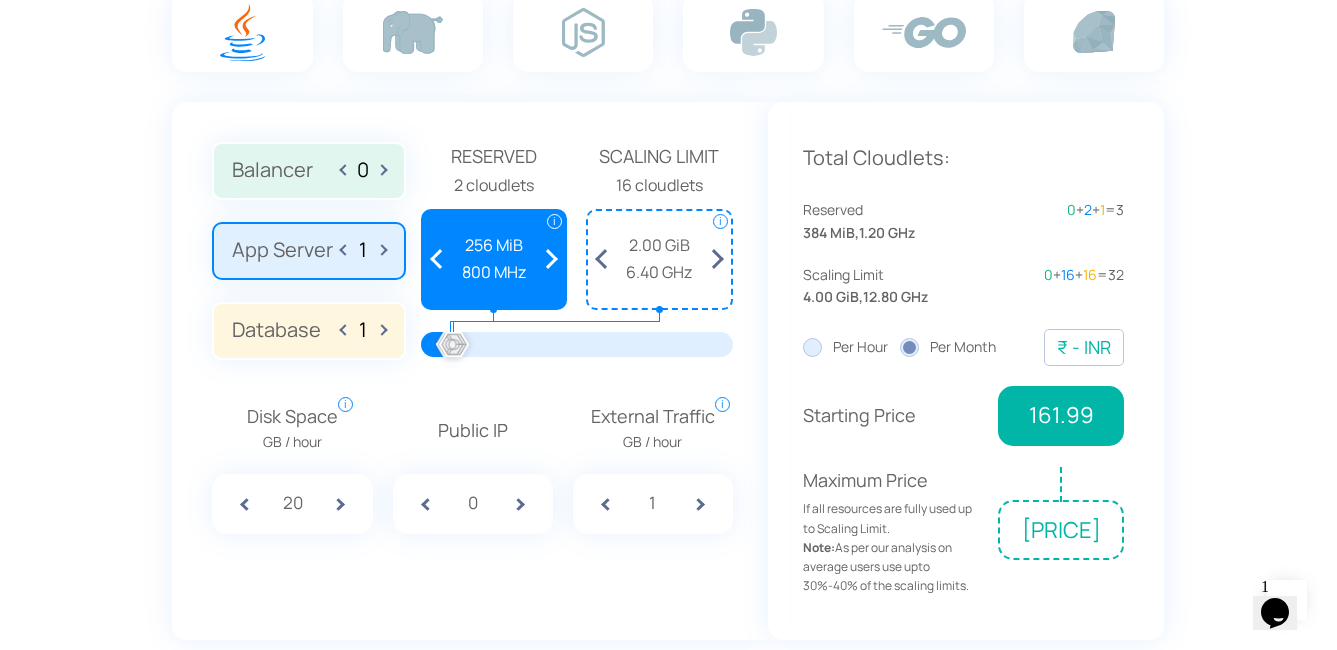 click at bounding box center (437, 259) 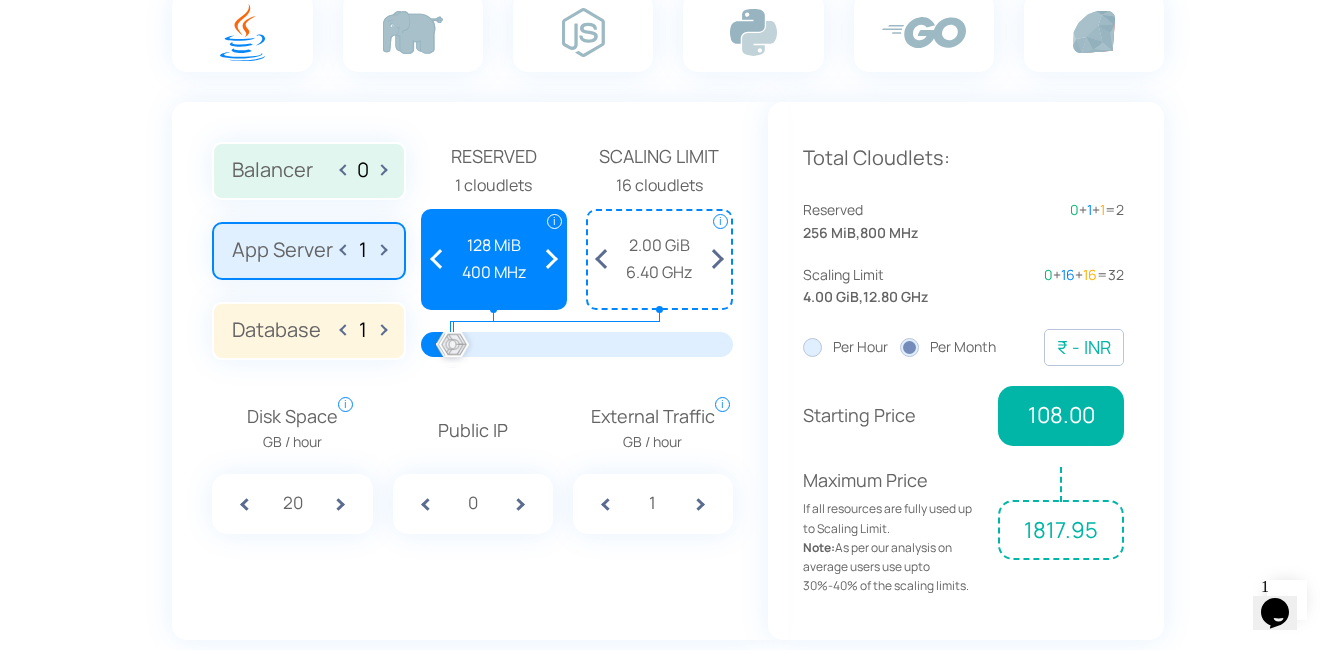 click at bounding box center (346, 330) 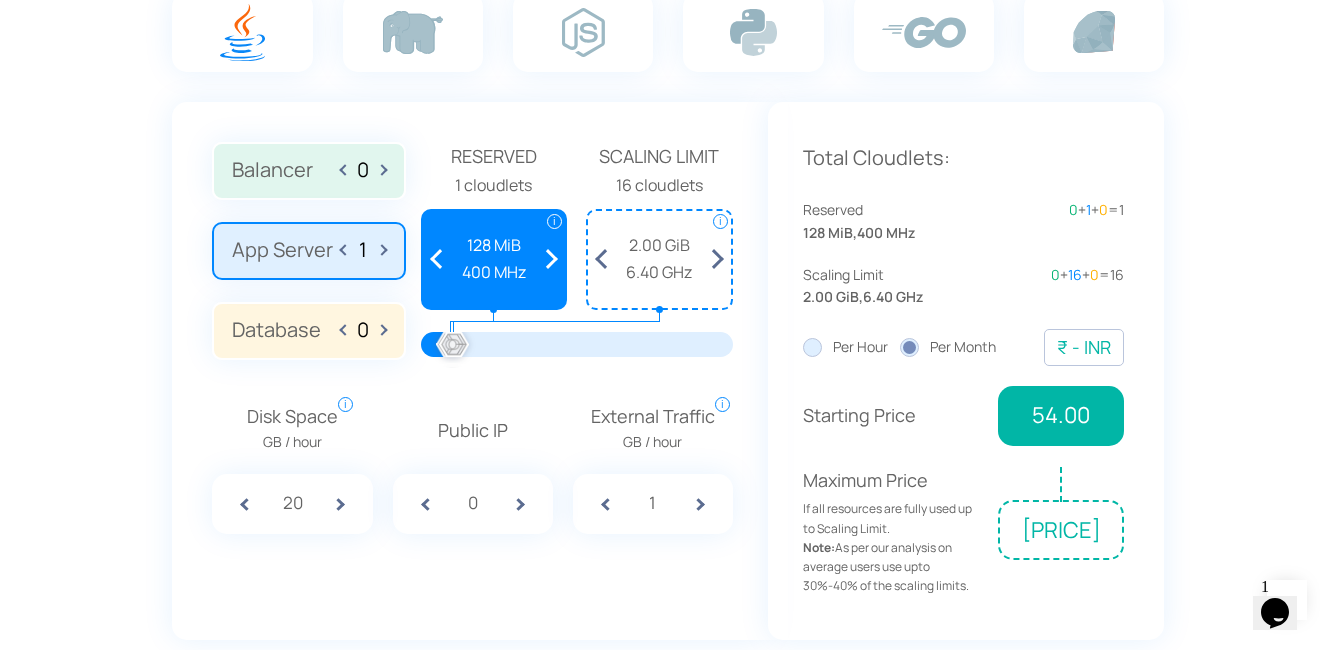 click at bounding box center (379, 330) 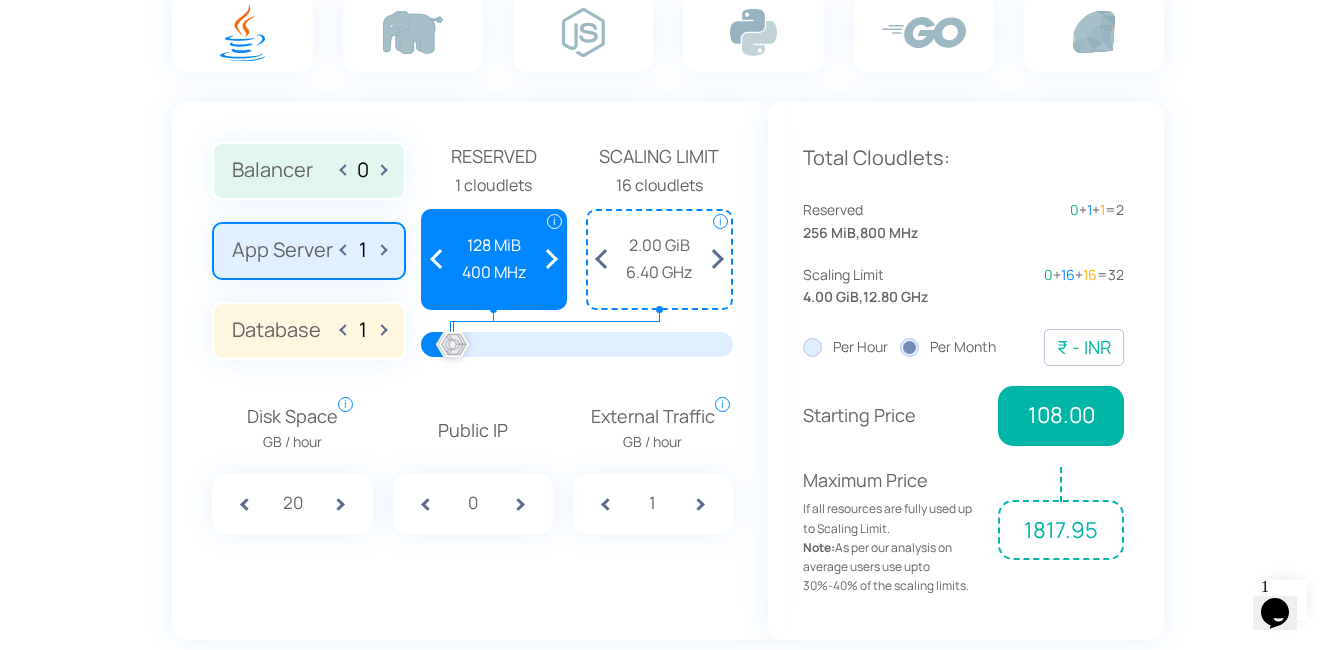 click at bounding box center [346, 250] 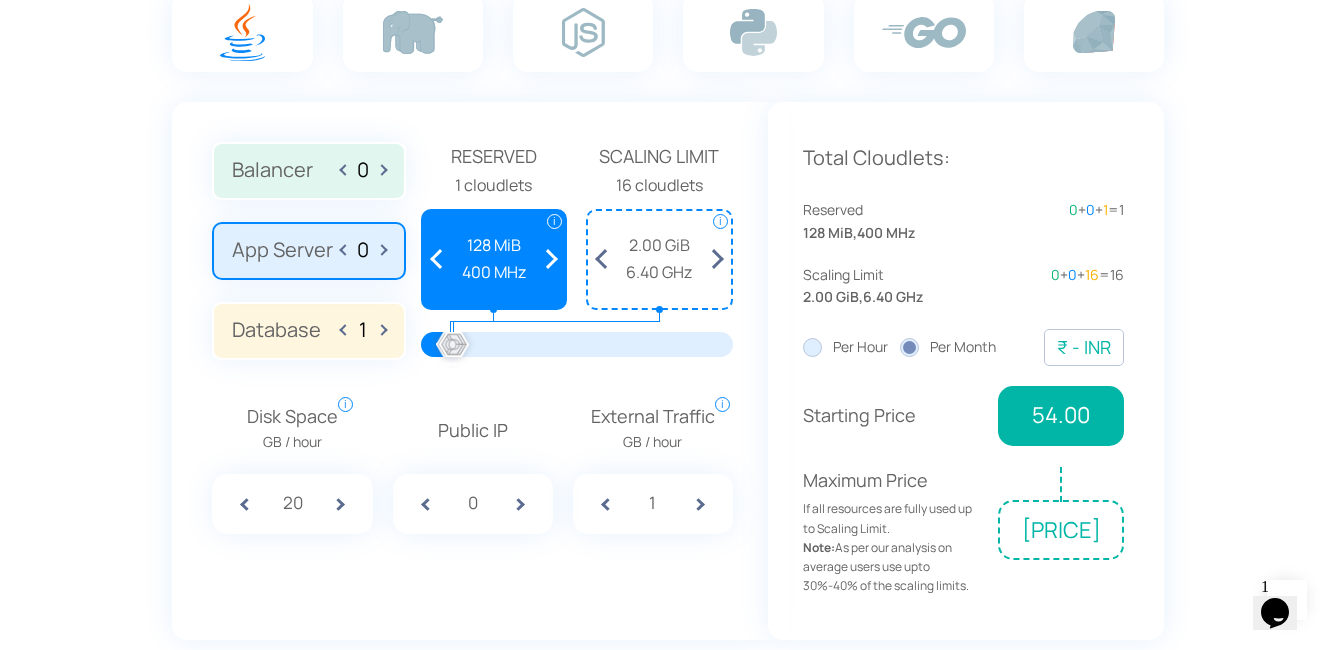 click on "Database
1" at bounding box center [308, 331] 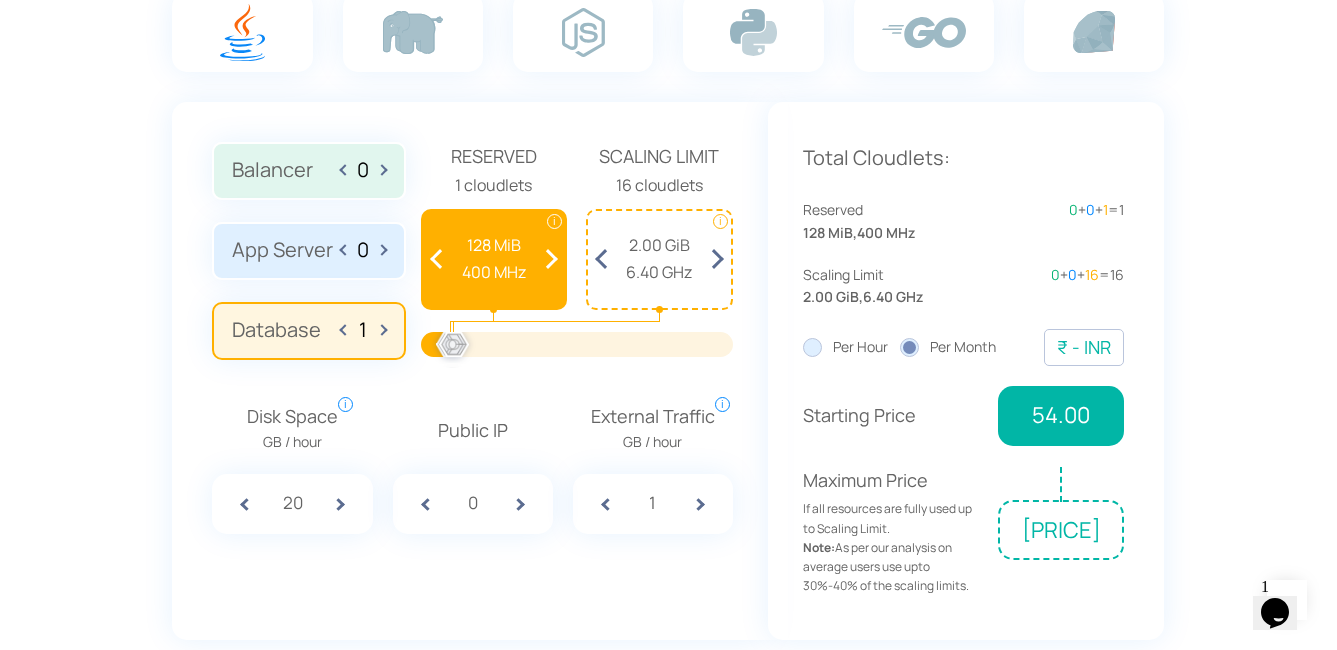 click at bounding box center (346, 330) 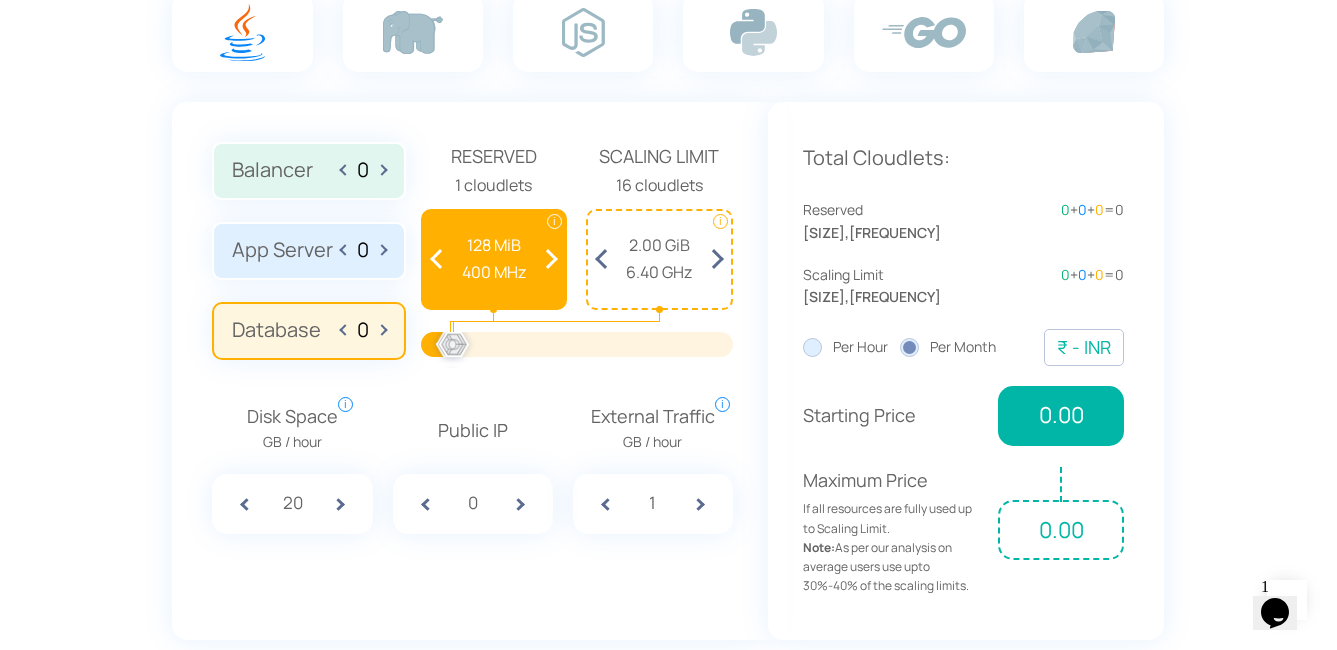 click on "Disk Space GB / hour
i
Amount of disk space consumed per hour. While checking per month price, the calculator considers that you use the stated number of GB every hour during the whole period. The platform will count only consumed resources on hourly basis, so the total price can be lower. In CloudJiffy, we provide 20 GB SSD storage per environment Free of Charge
20
Public IP
0
i" at bounding box center [472, 453] 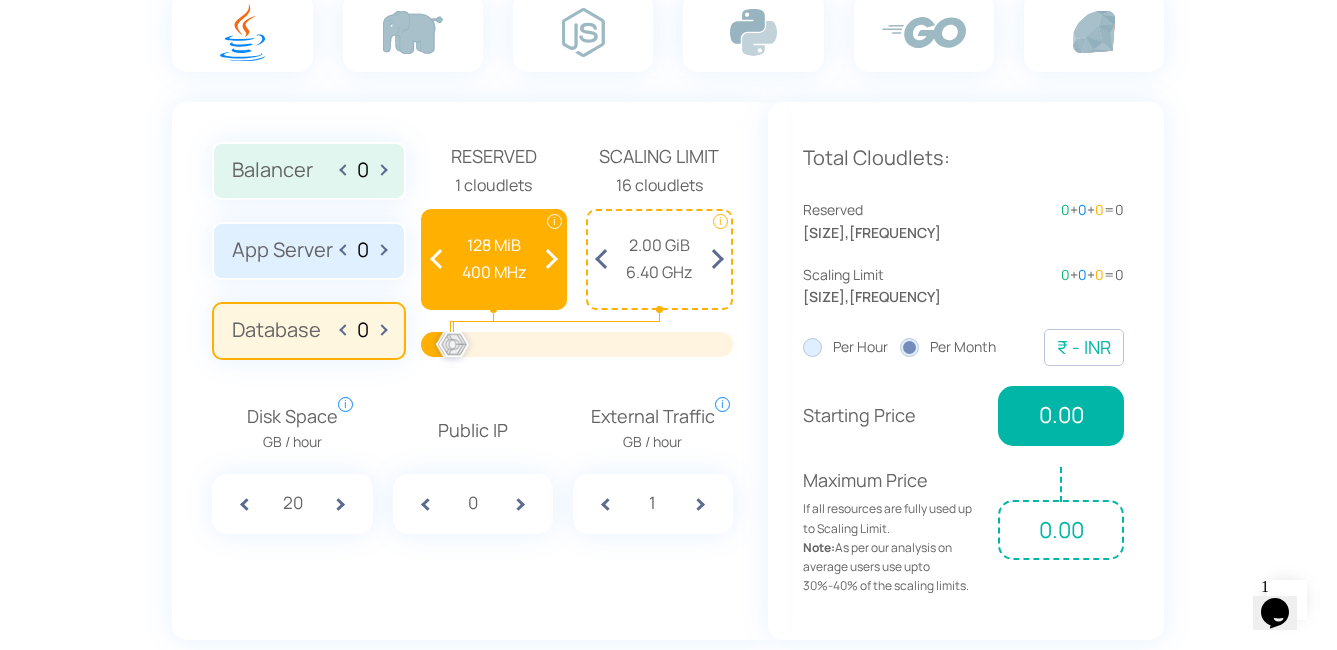 click at bounding box center (379, 330) 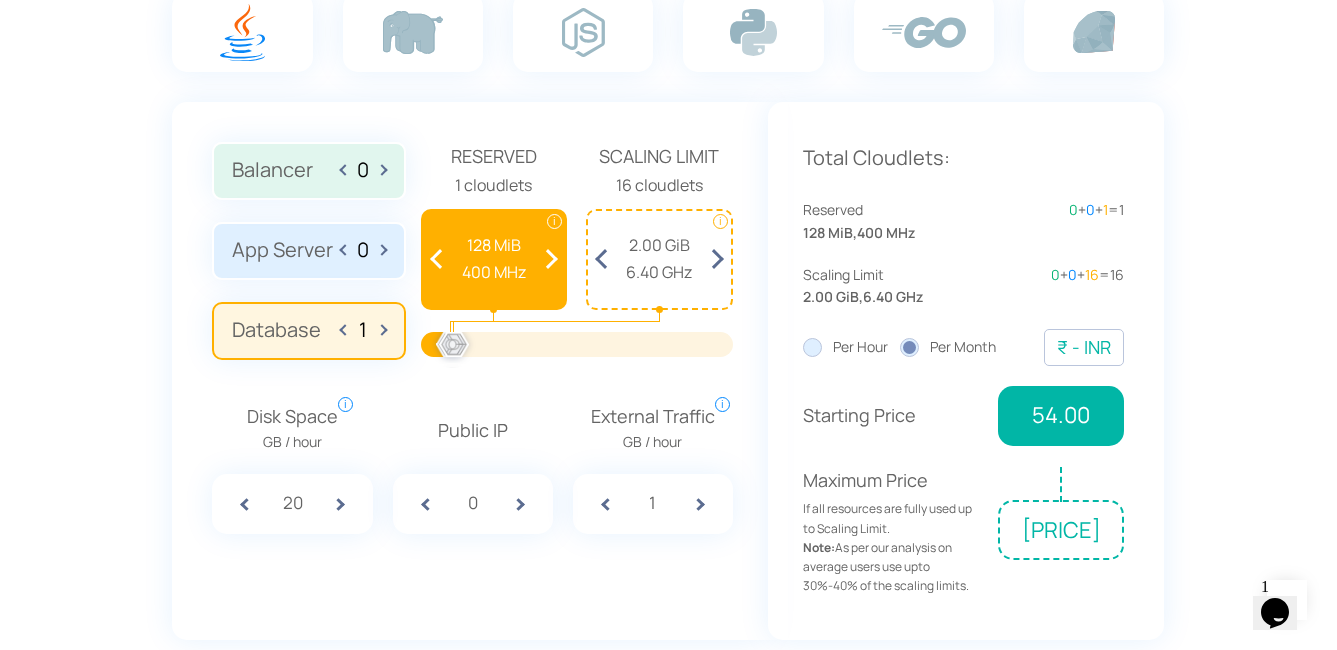 click at bounding box center [379, 250] 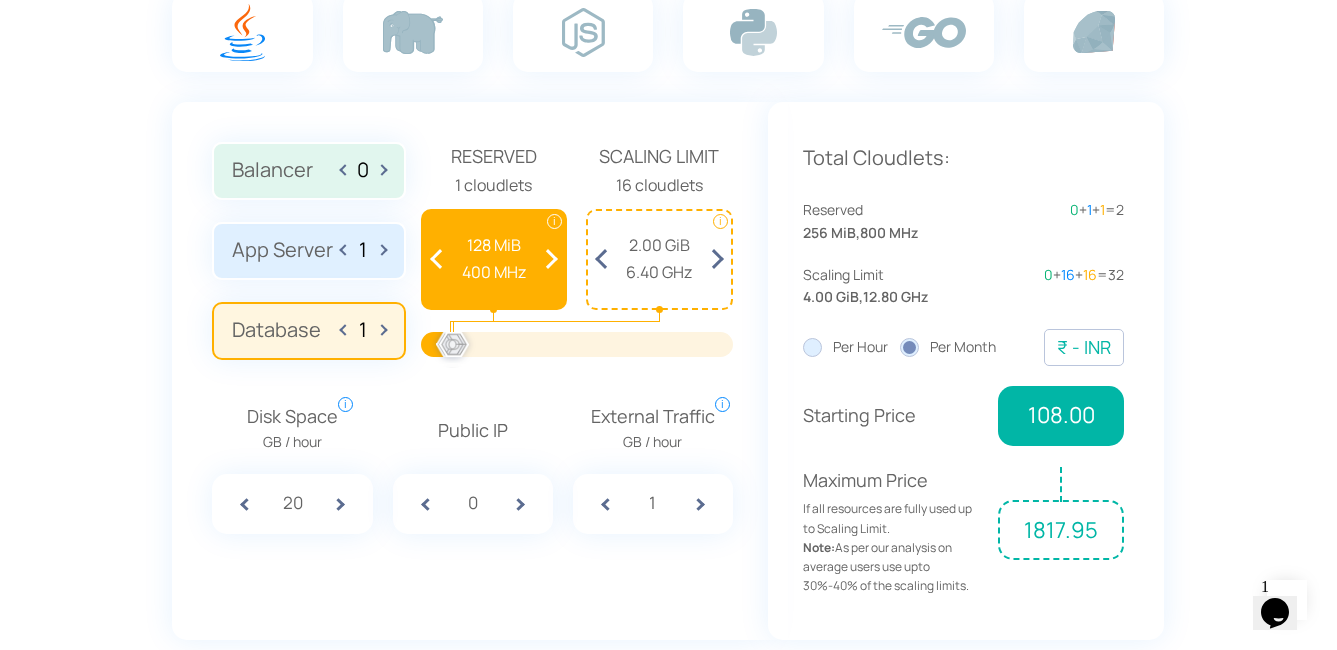 click at bounding box center (379, 330) 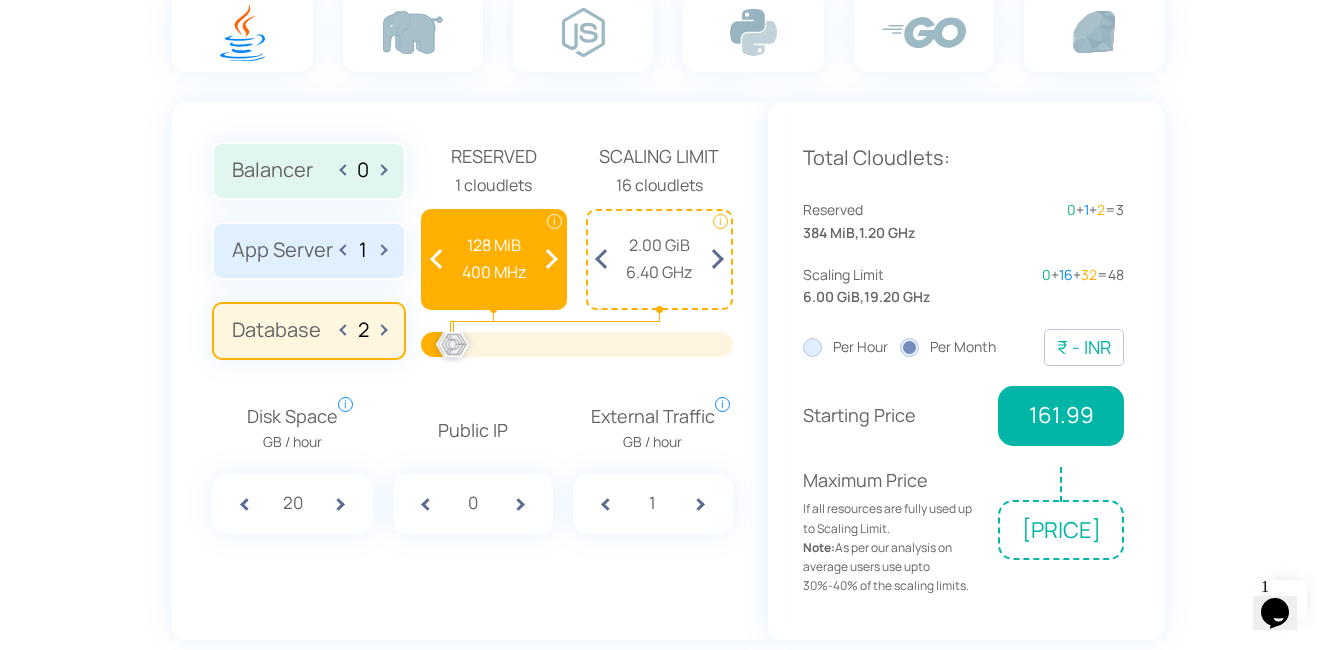 click on "6.40 GHz" at bounding box center [659, 273] 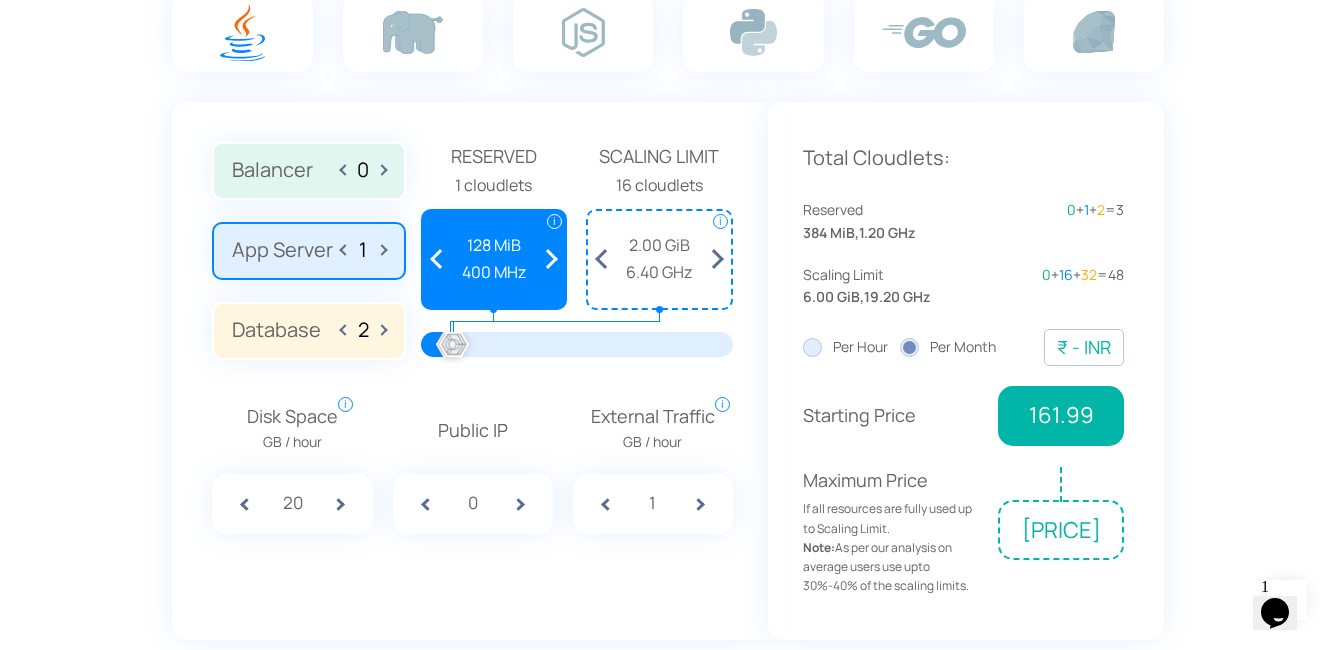click at bounding box center [346, 330] 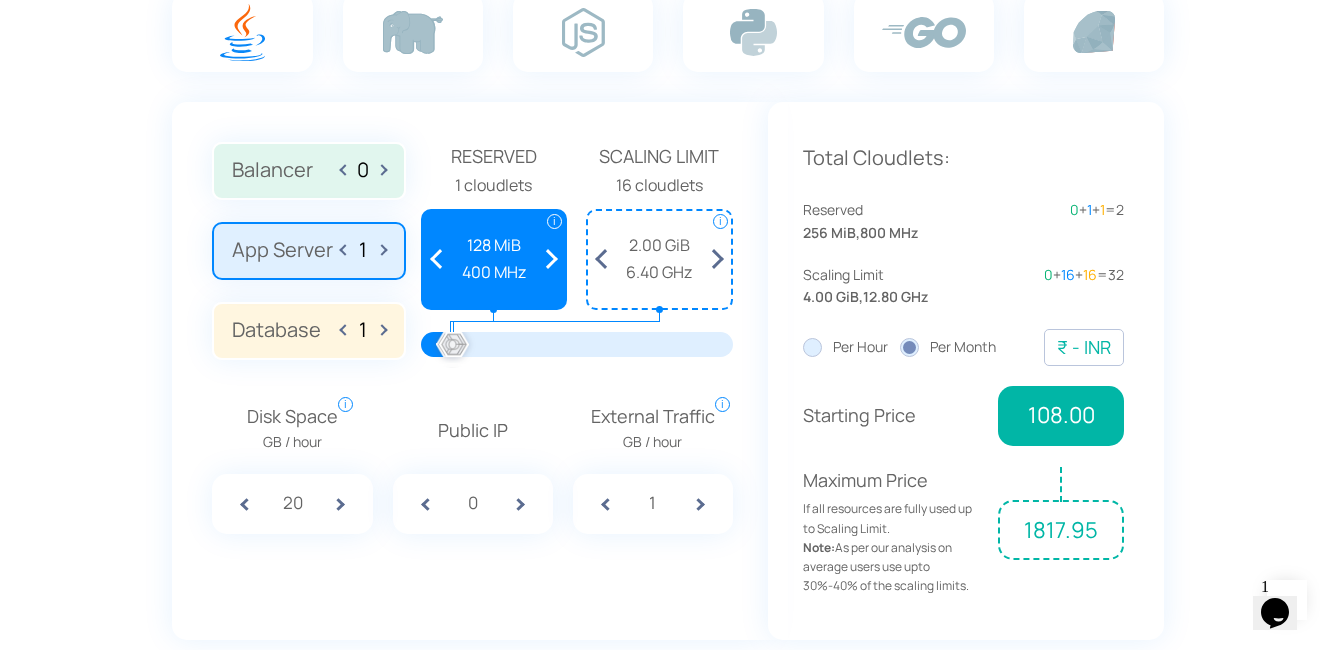 click at bounding box center (346, 330) 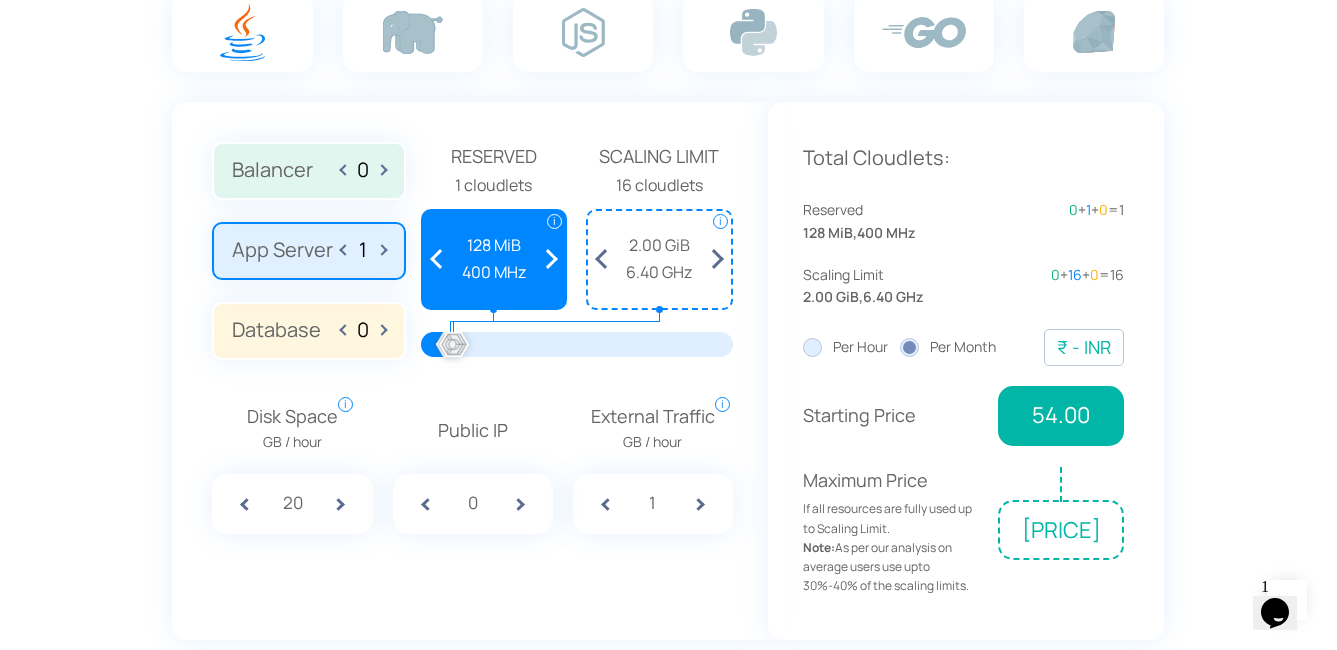 click at bounding box center (346, 250) 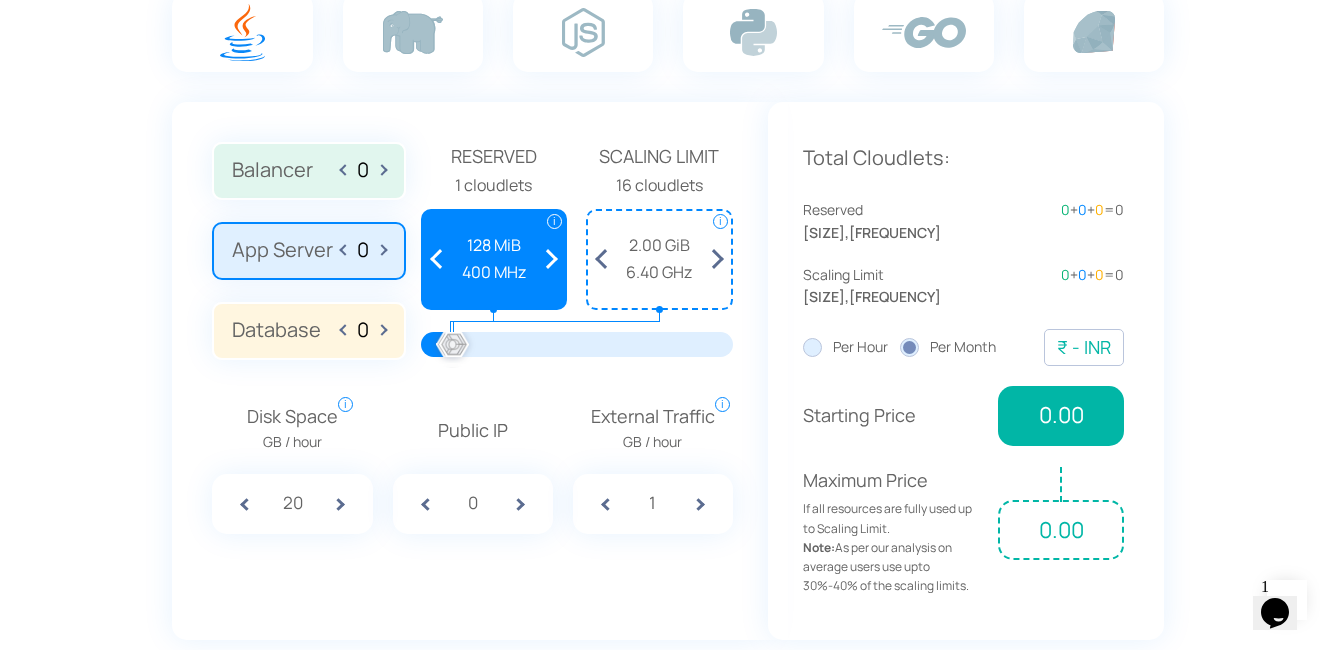 click on "Balancer
0
App Server
0
Database
0" at bounding box center (316, 257) 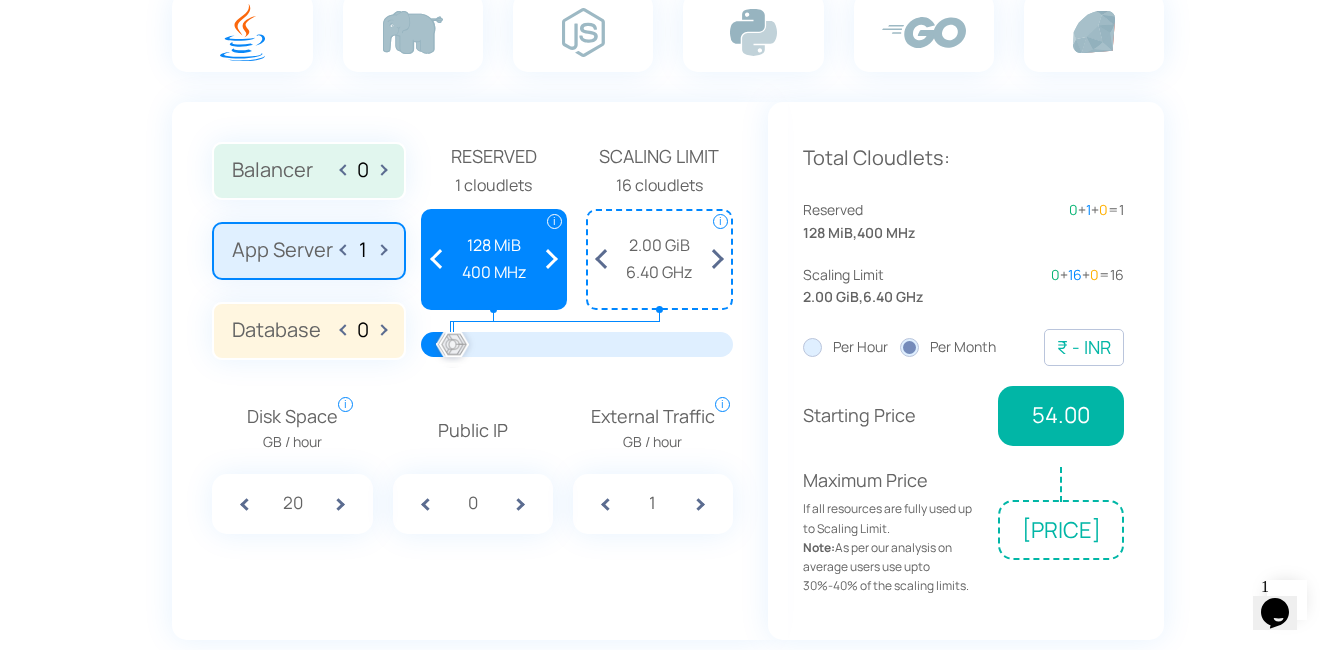 click on "Database
0" at bounding box center (308, 331) 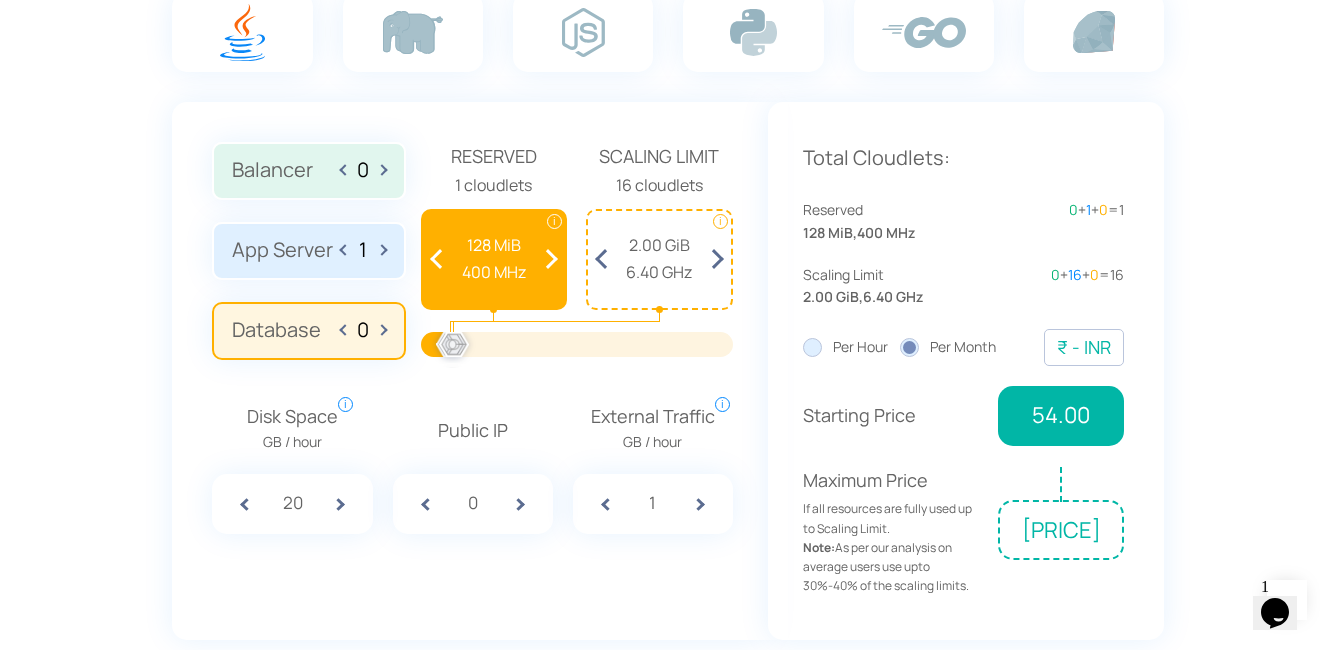 click on "Database
0" at bounding box center [308, 331] 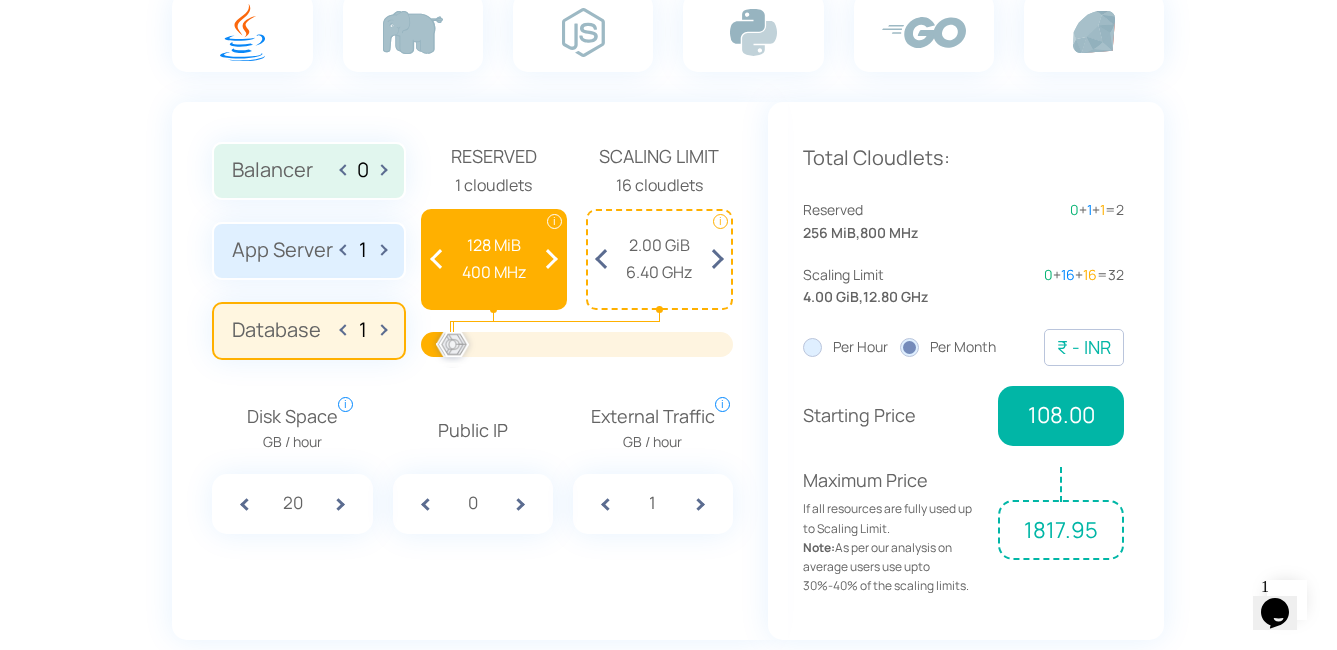 click on "App Server
1" at bounding box center [308, 251] 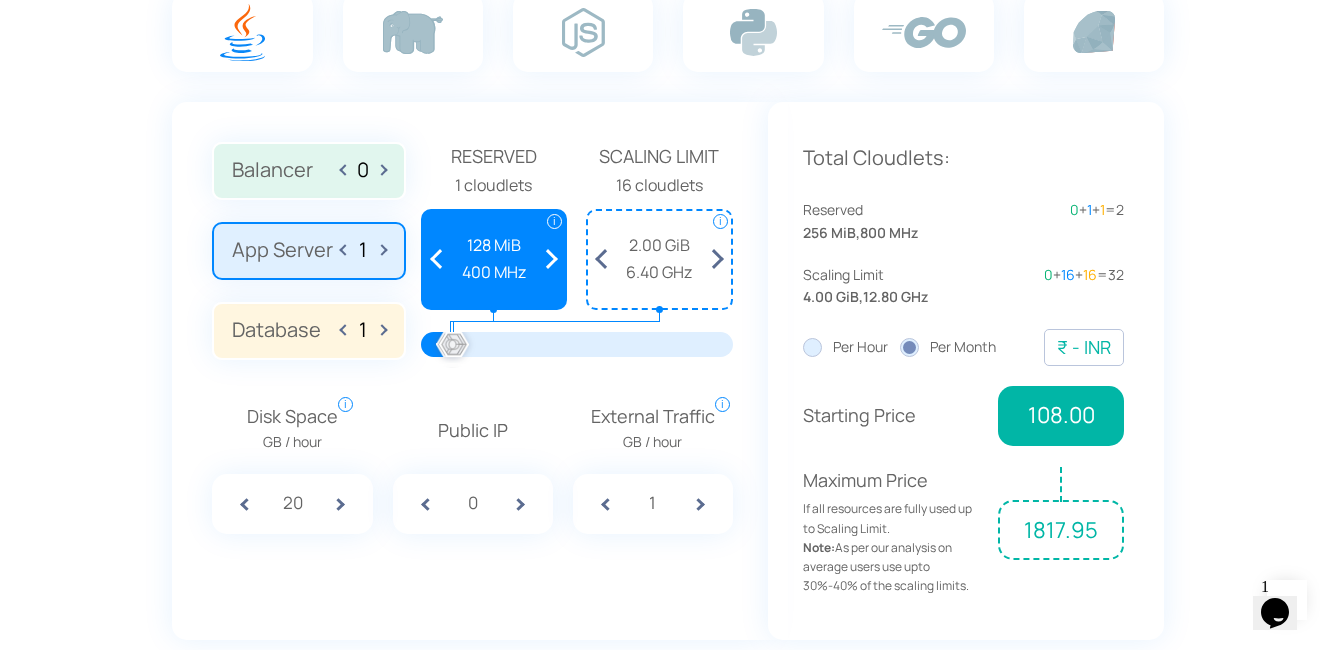 click on "Balancer
0
App Server
1
Database
1" at bounding box center [316, 257] 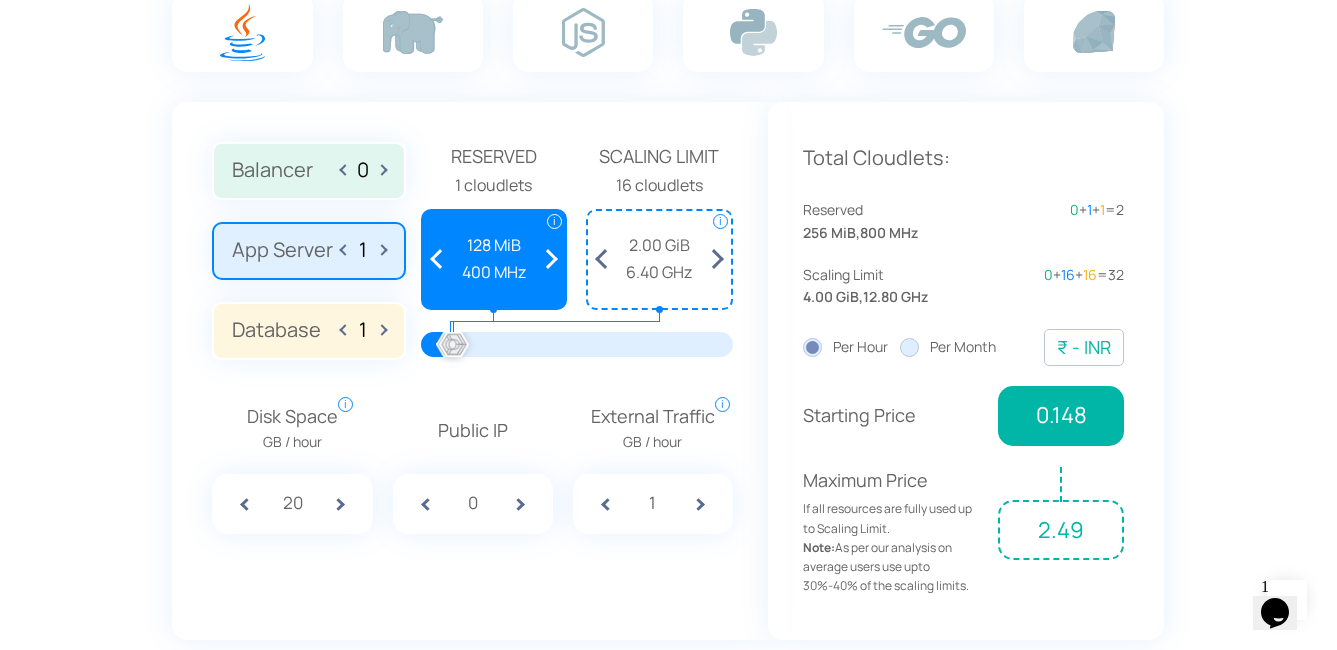 click on "Per Month" at bounding box center [948, 347] 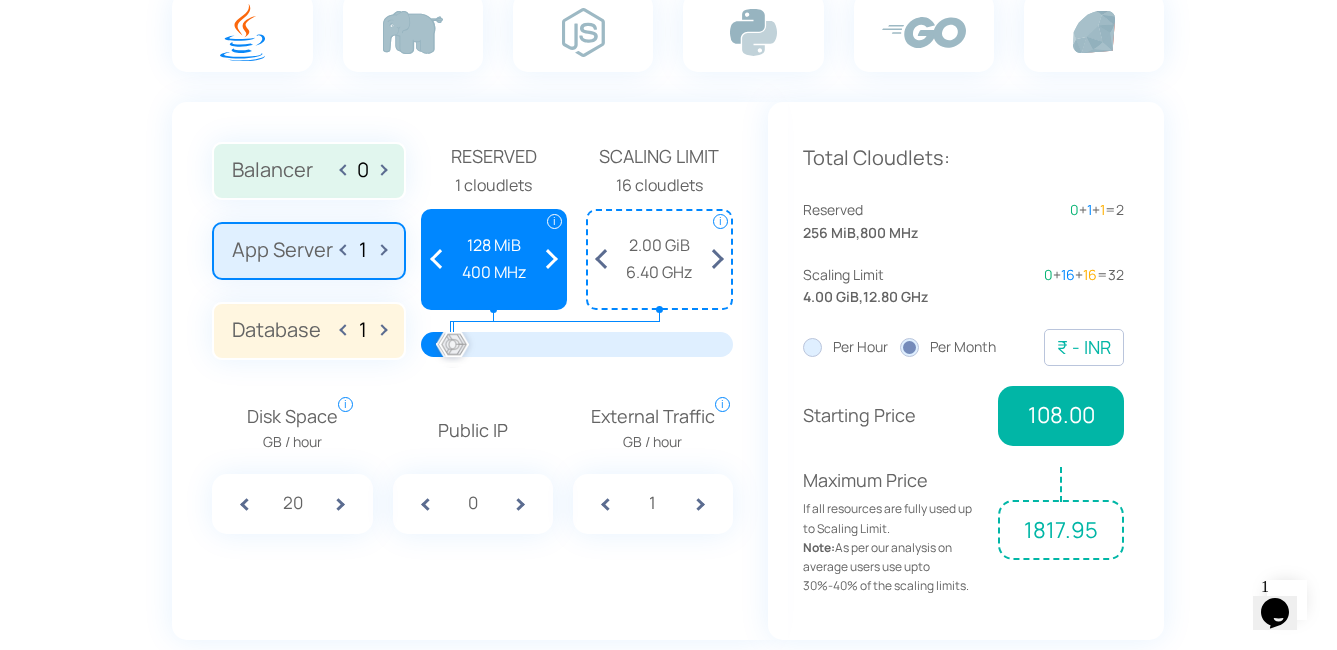 click on "Balancer
0
App Server
1
Database
1
Reserved 1 cloudlets i i" at bounding box center (469, 371) 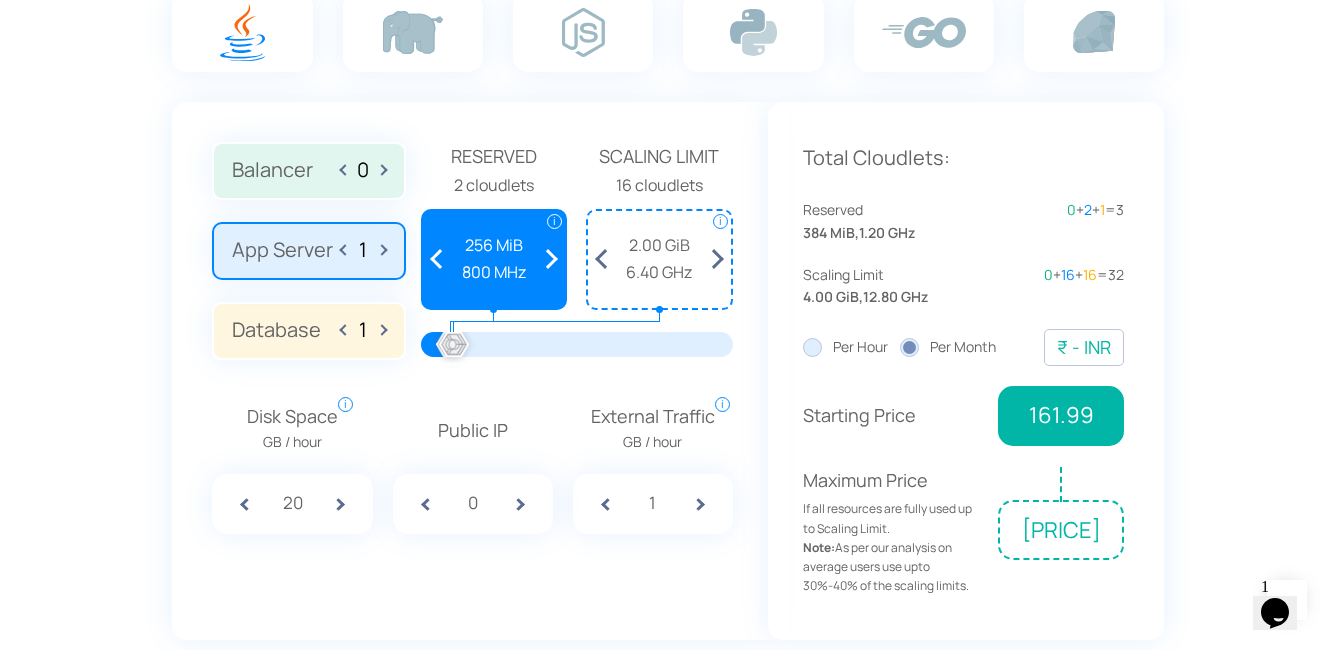 click at bounding box center (551, 259) 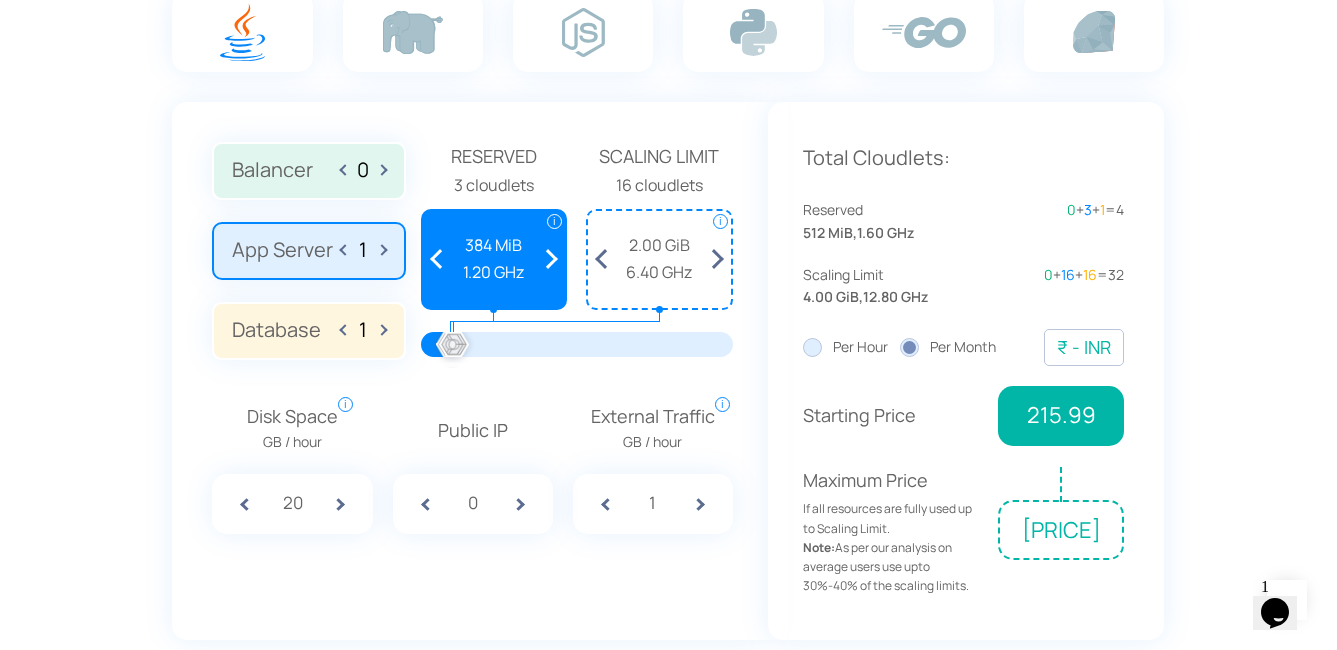 click at bounding box center (551, 259) 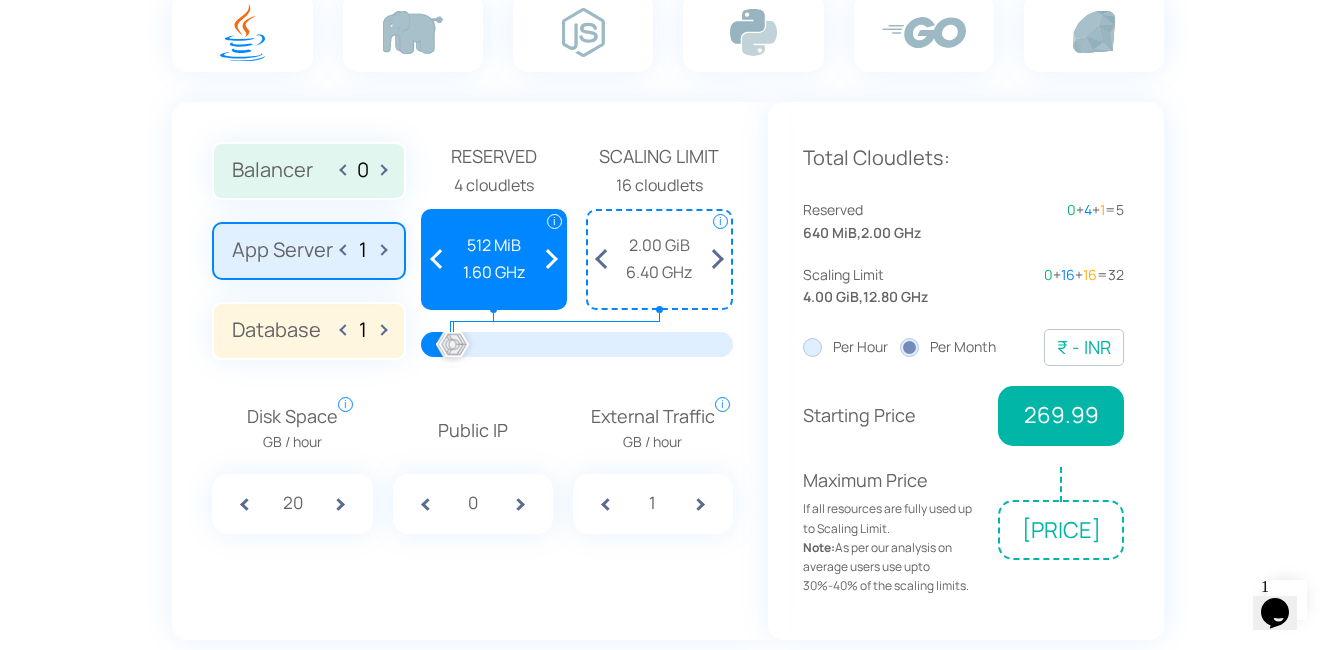 click at bounding box center [551, 259] 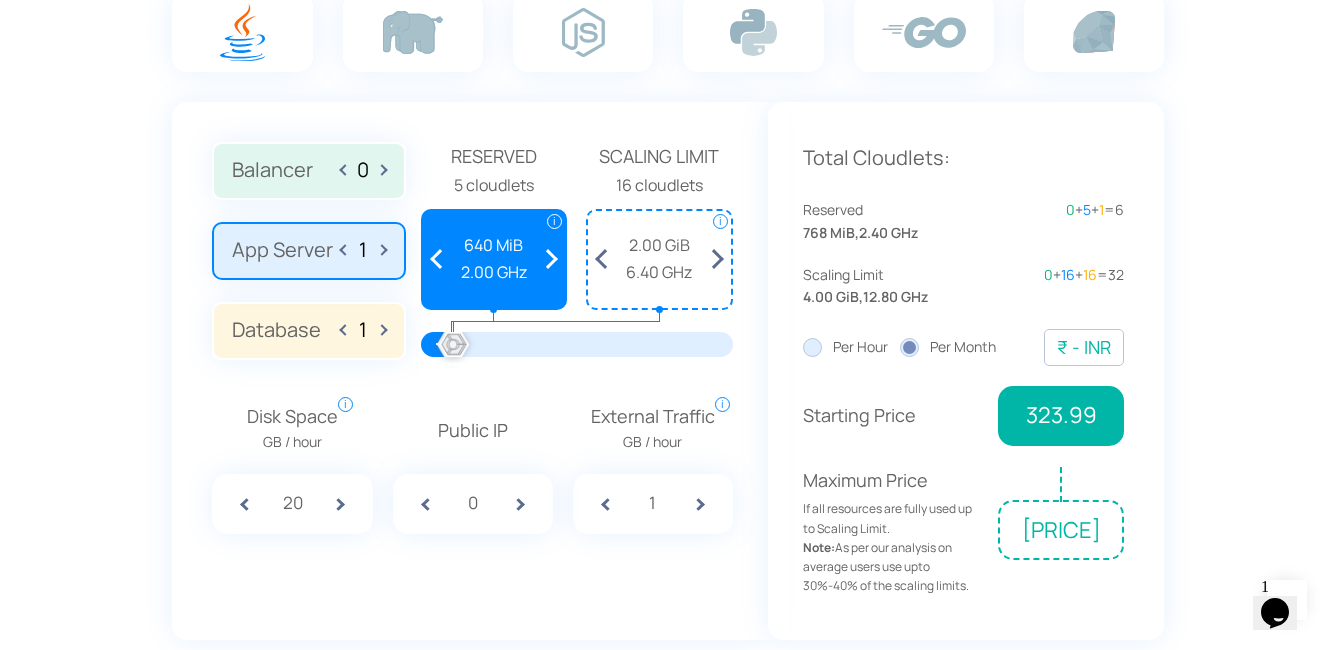 click at bounding box center [551, 259] 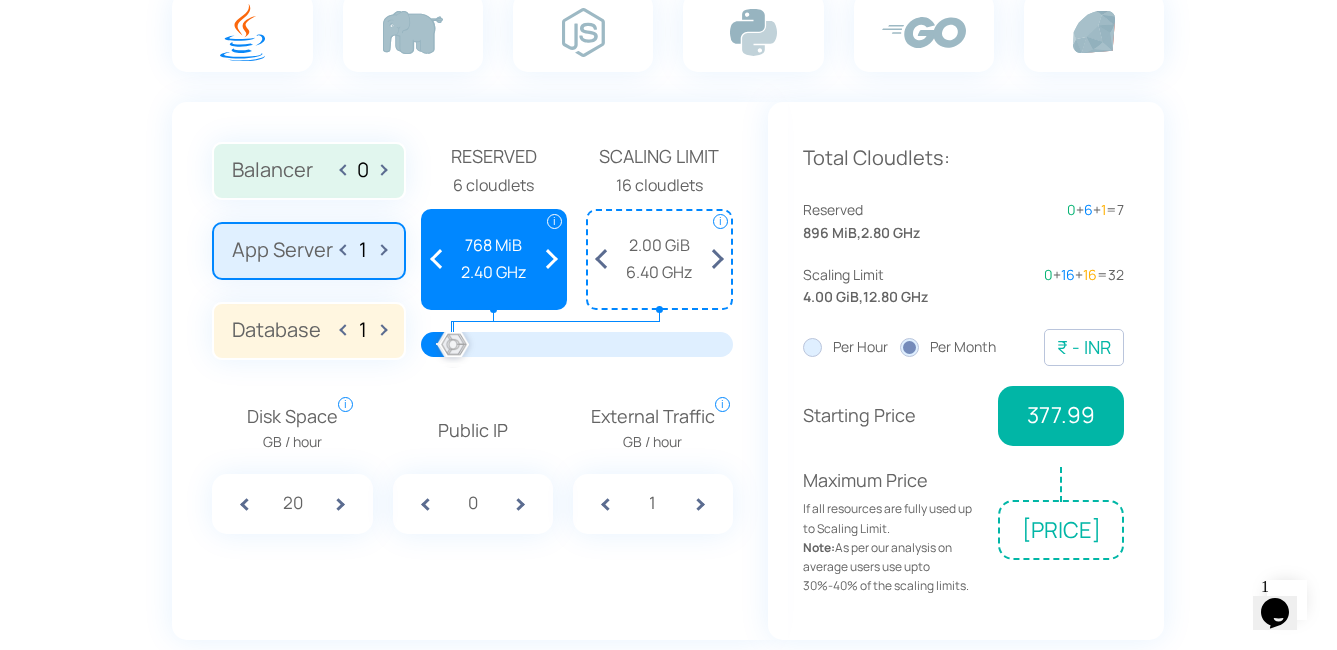 click at bounding box center (551, 259) 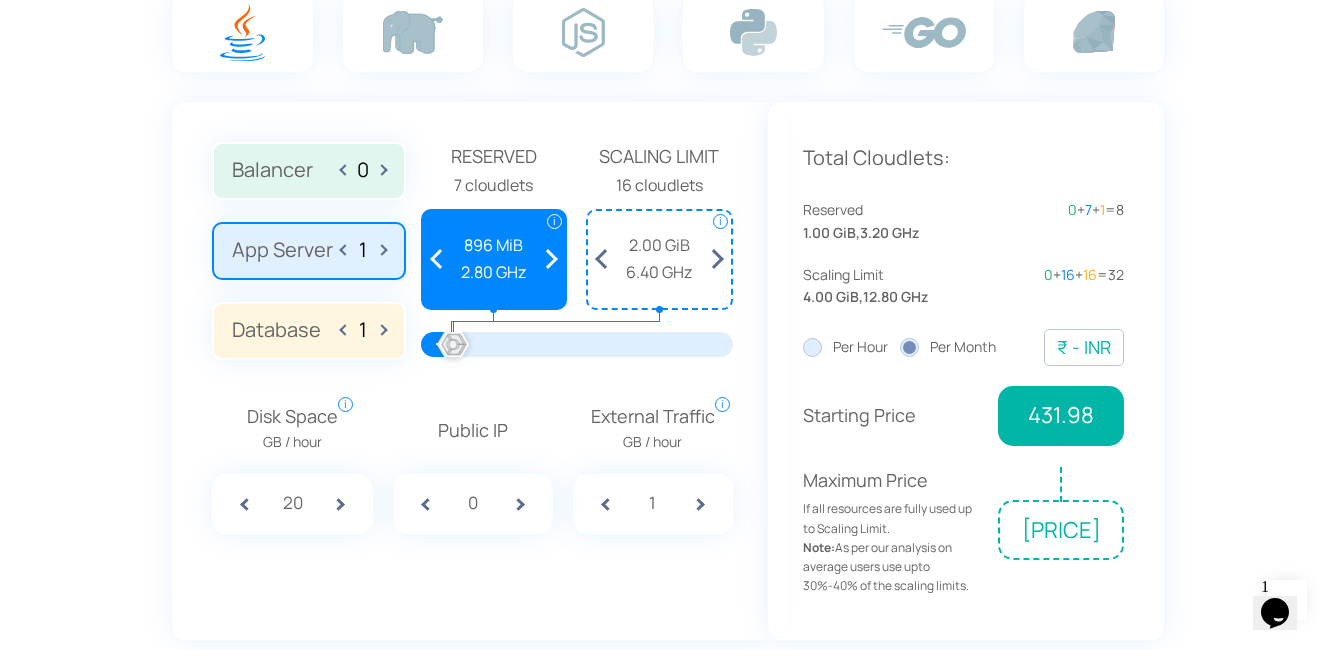 click at bounding box center [602, 259] 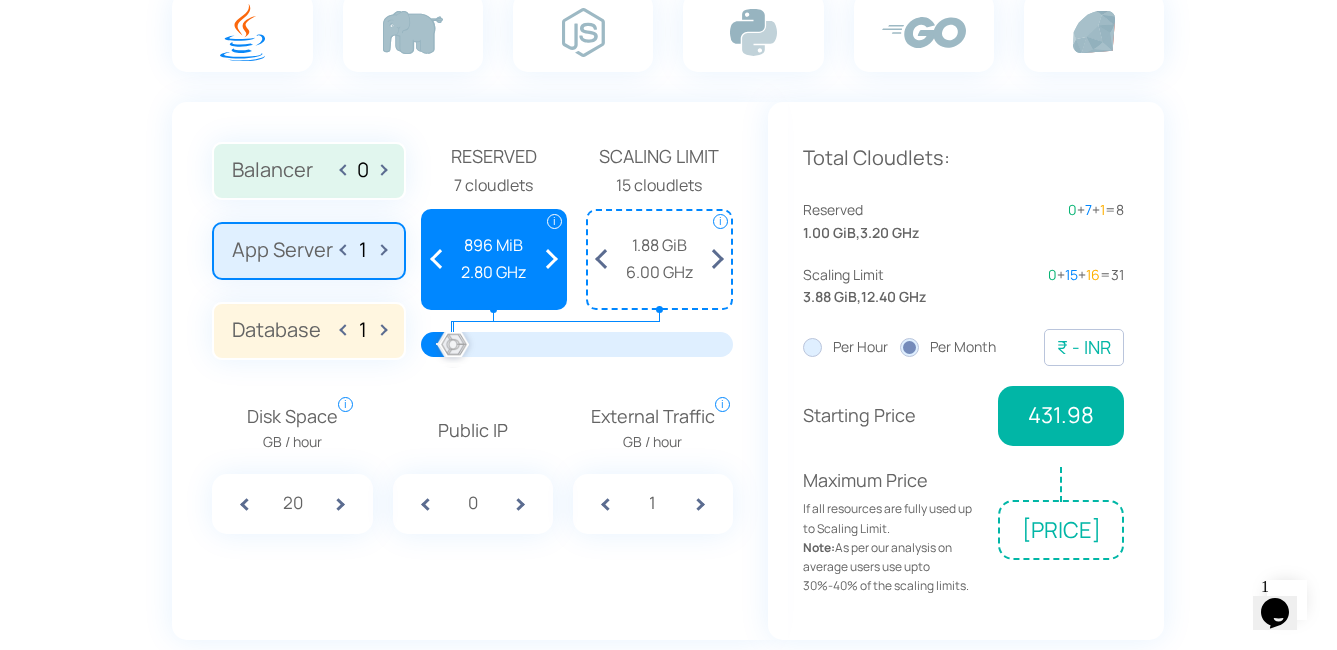click at bounding box center [602, 259] 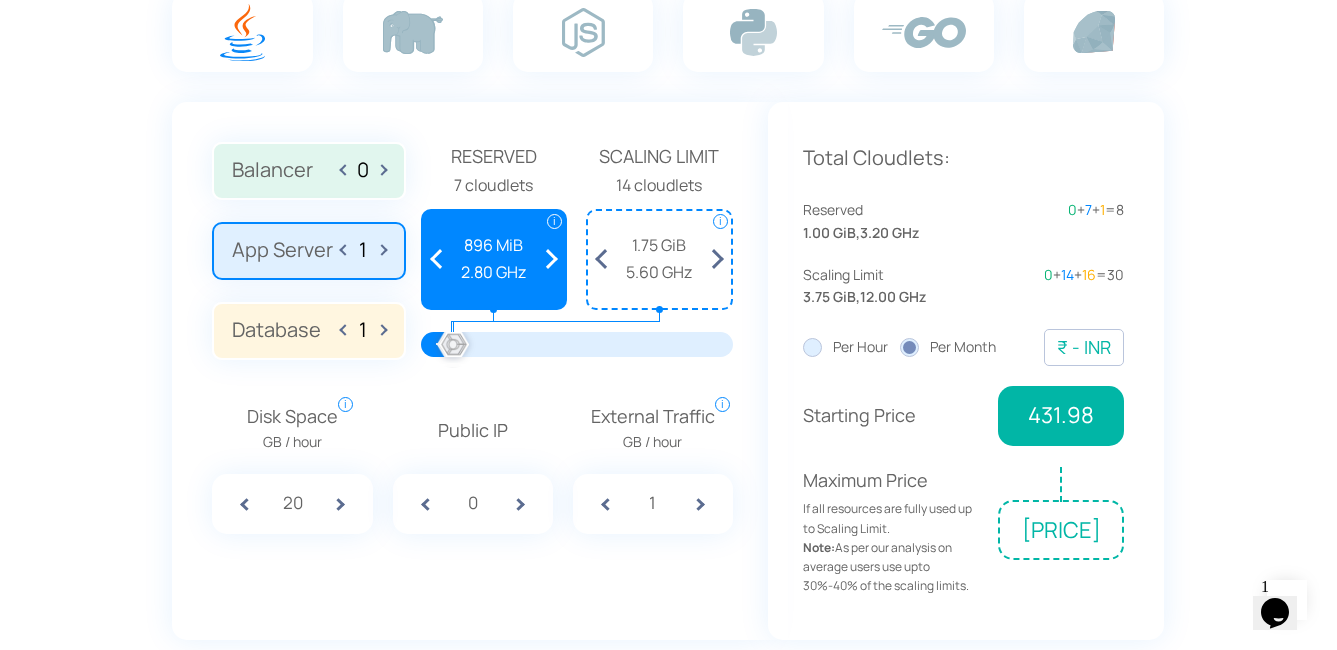click at bounding box center [602, 259] 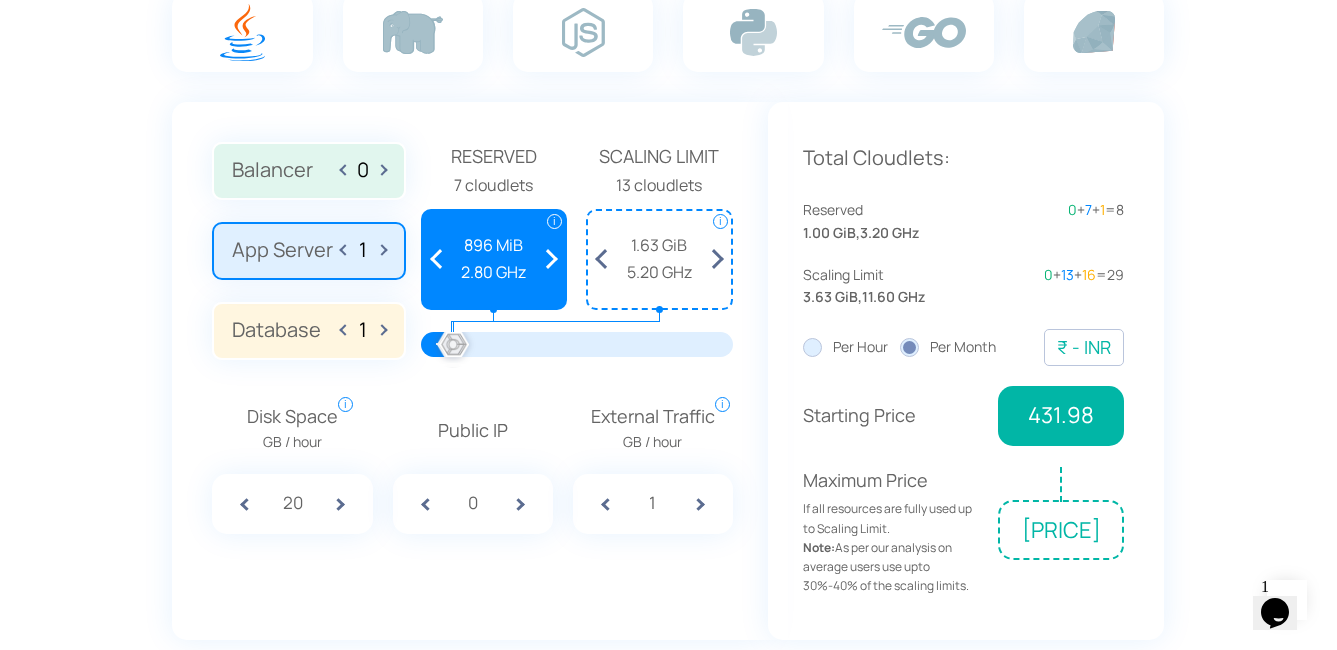 click at bounding box center [602, 259] 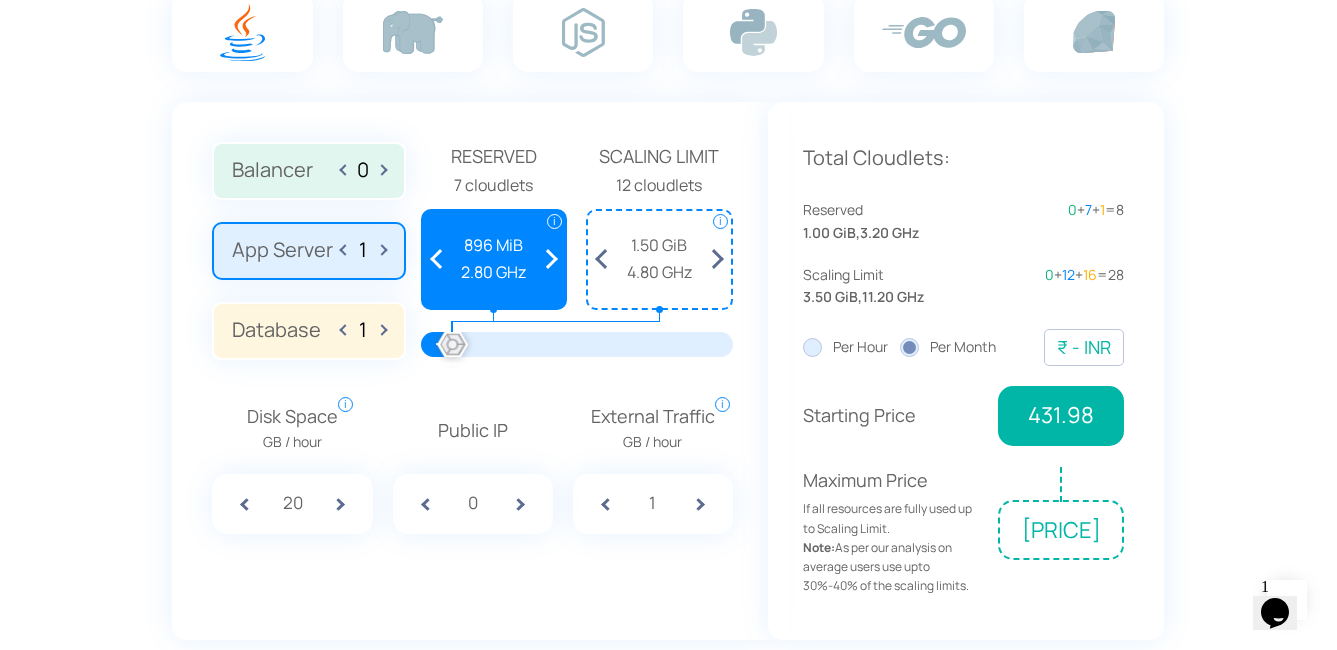 click at bounding box center (602, 259) 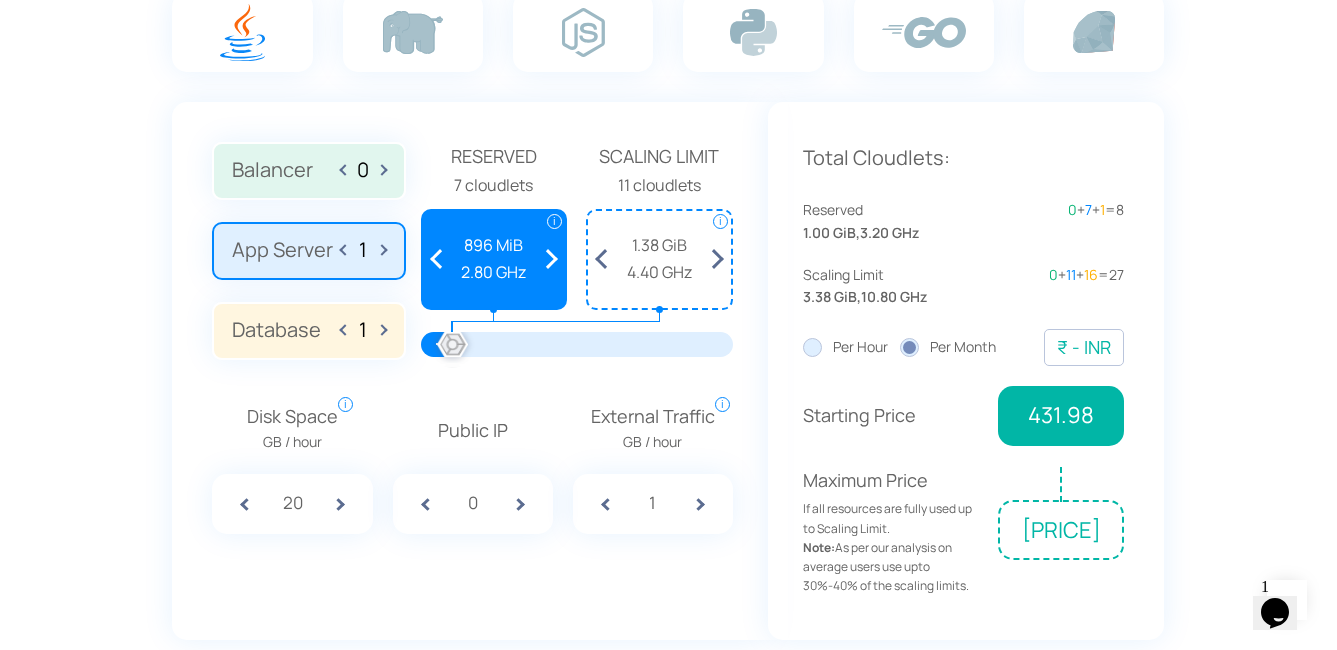 click at bounding box center (602, 259) 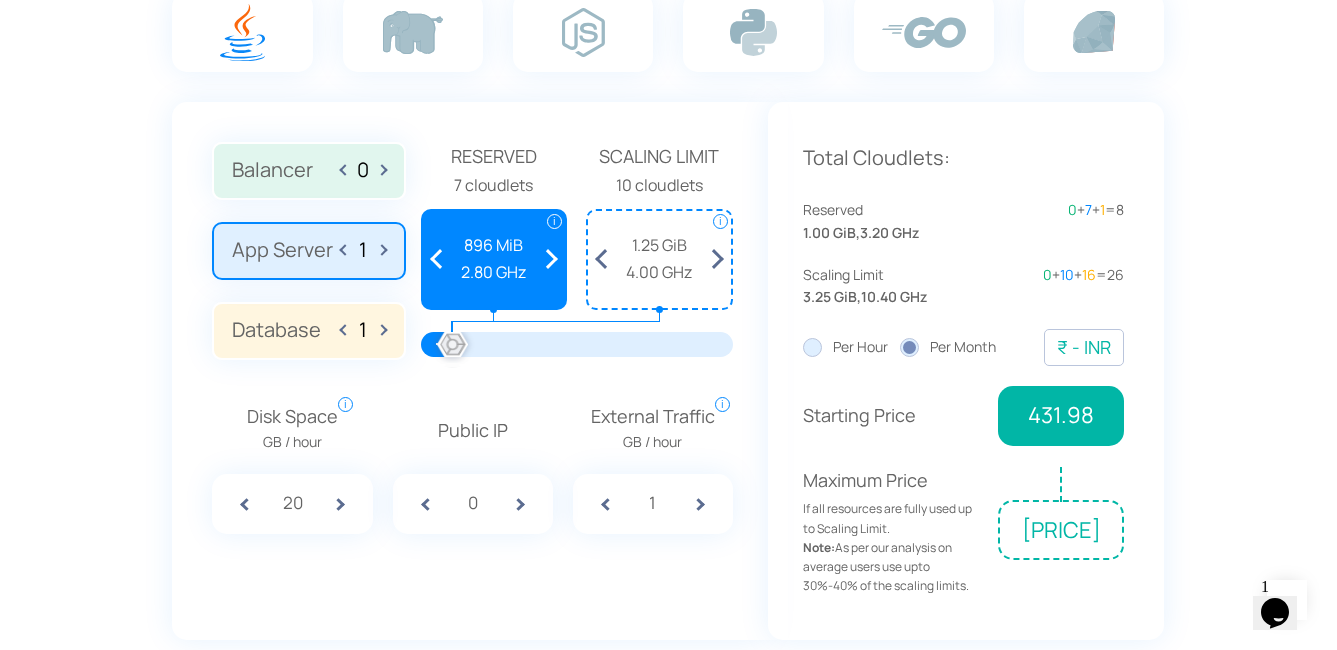 click at bounding box center [602, 259] 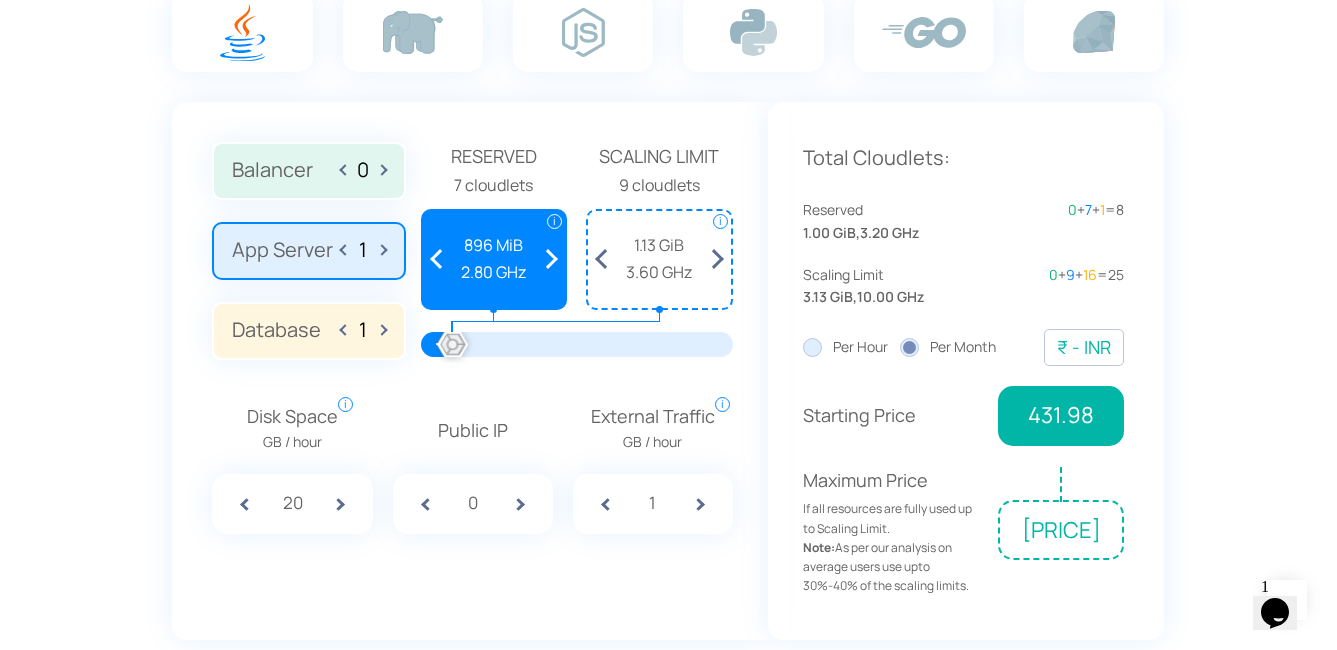 click at bounding box center [602, 259] 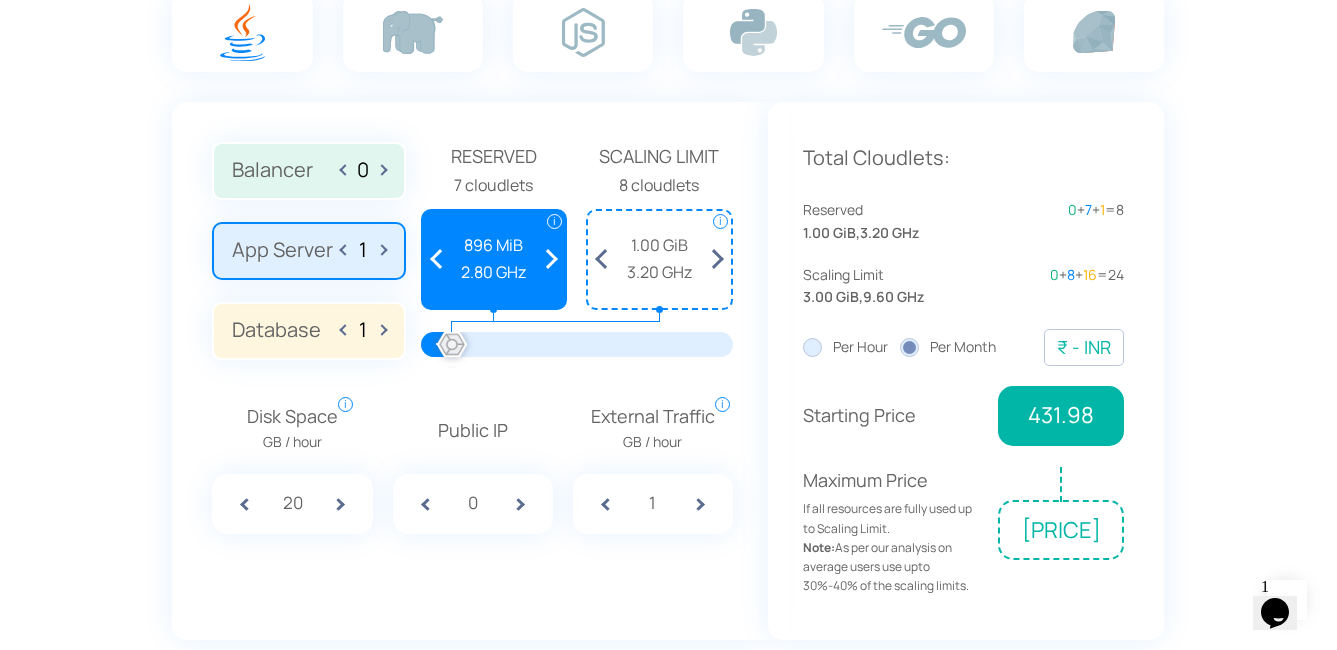 click at bounding box center (602, 259) 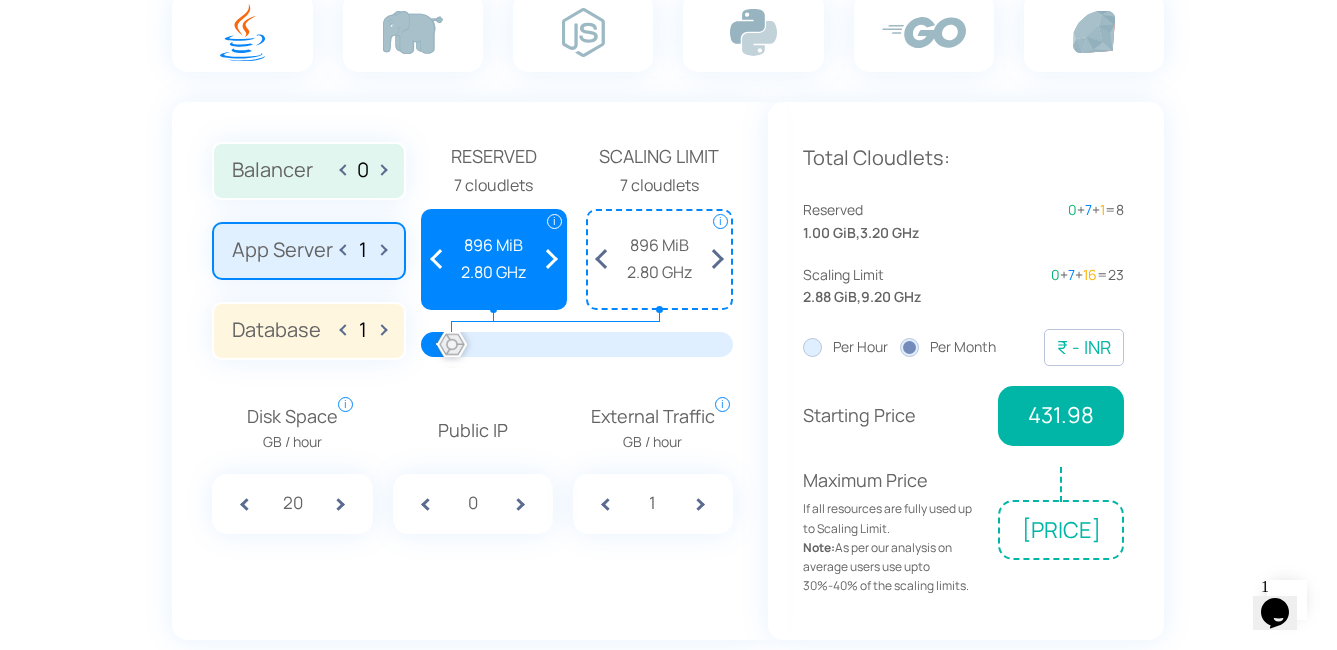 click at bounding box center (602, 259) 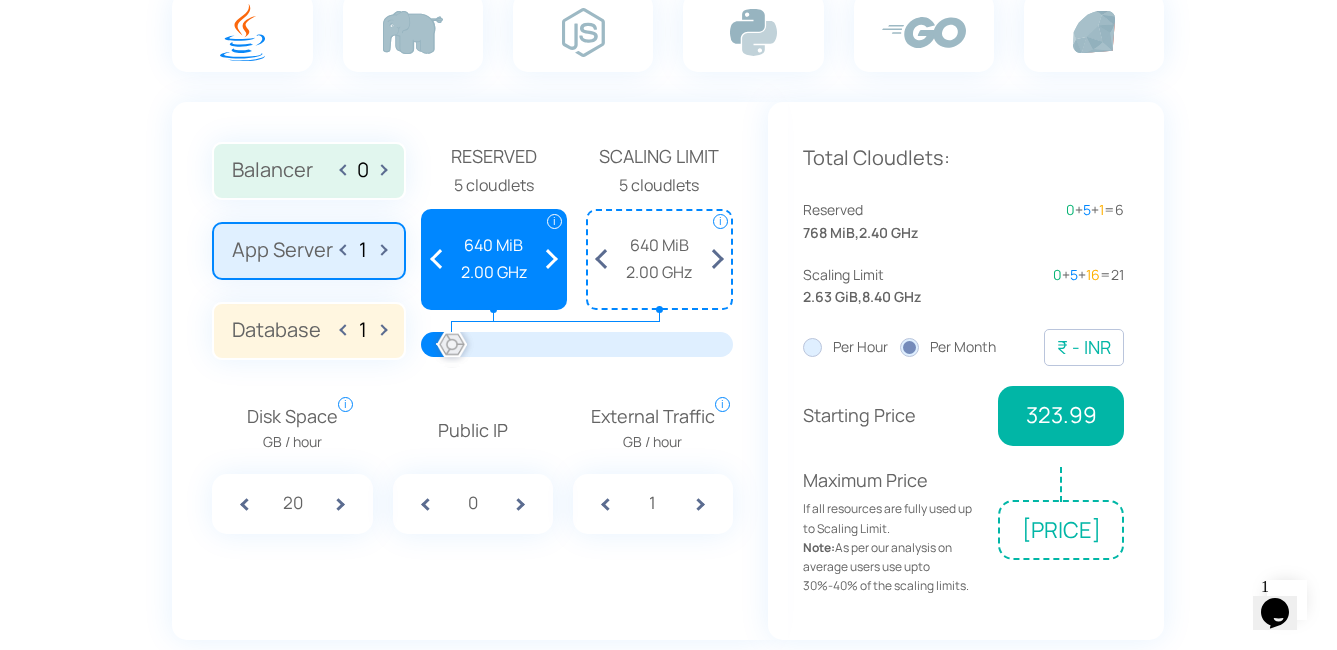 click at bounding box center (602, 259) 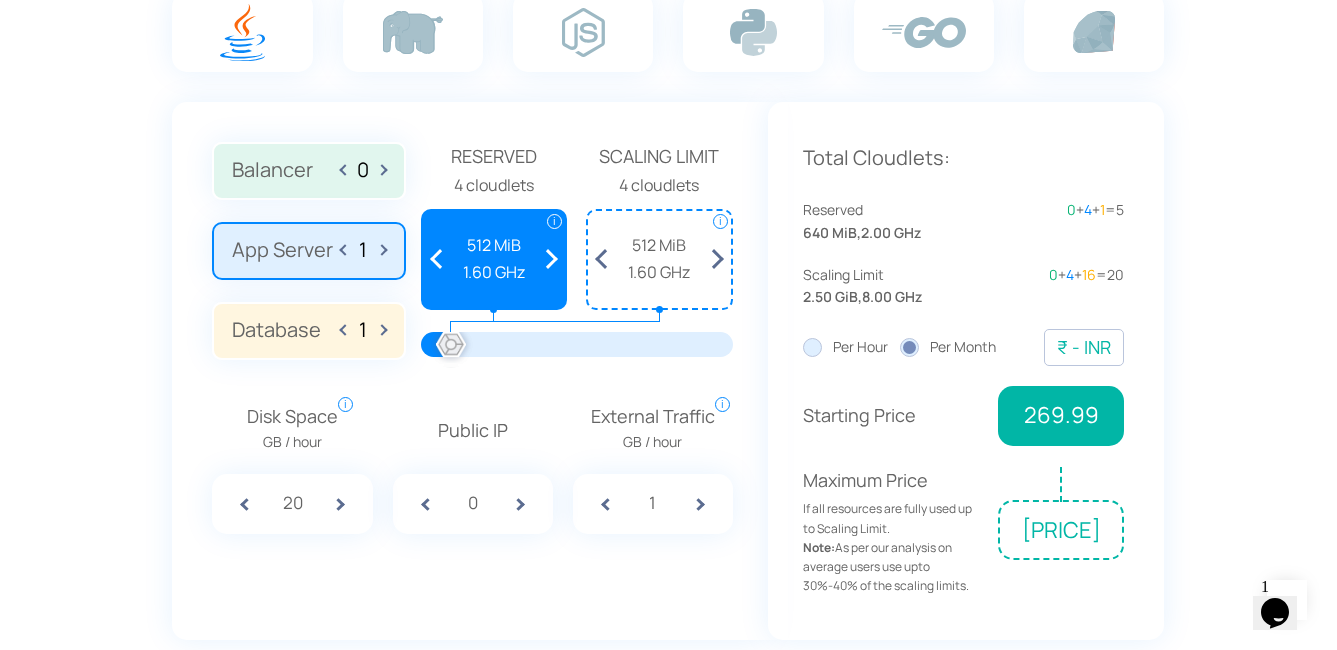 click at bounding box center [602, 259] 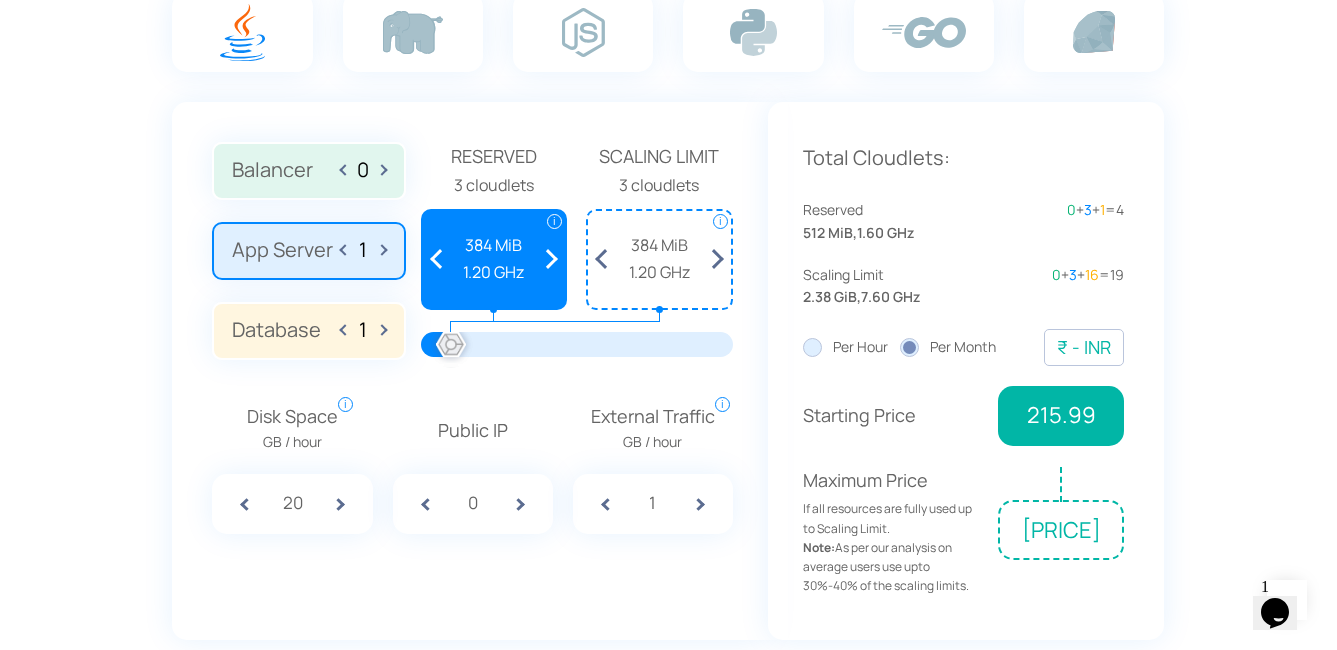 click at bounding box center (602, 259) 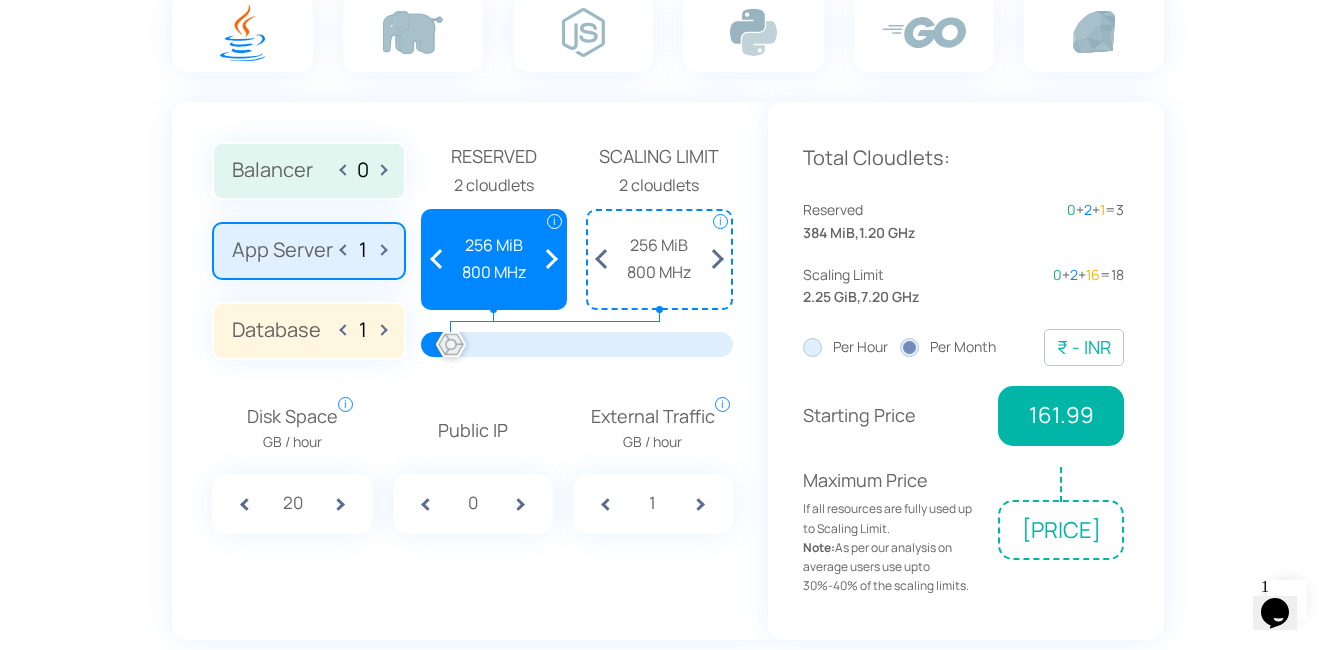 click at bounding box center [602, 259] 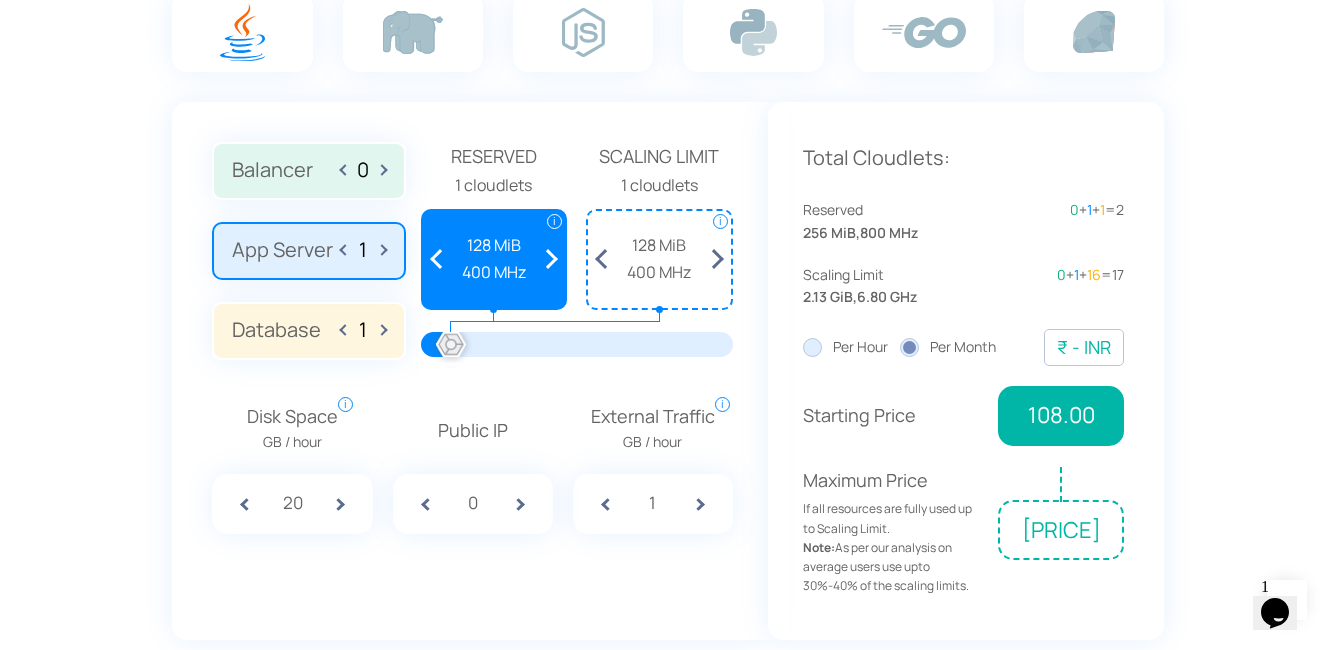 click at bounding box center (602, 259) 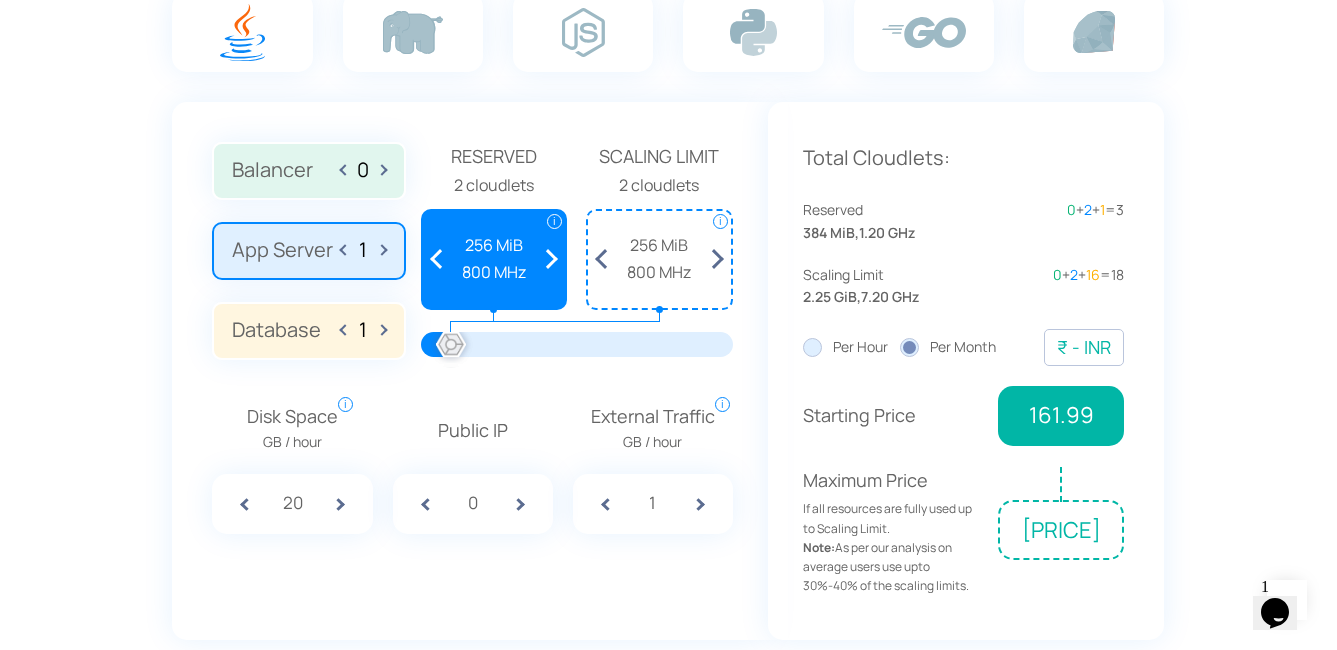 click at bounding box center [551, 259] 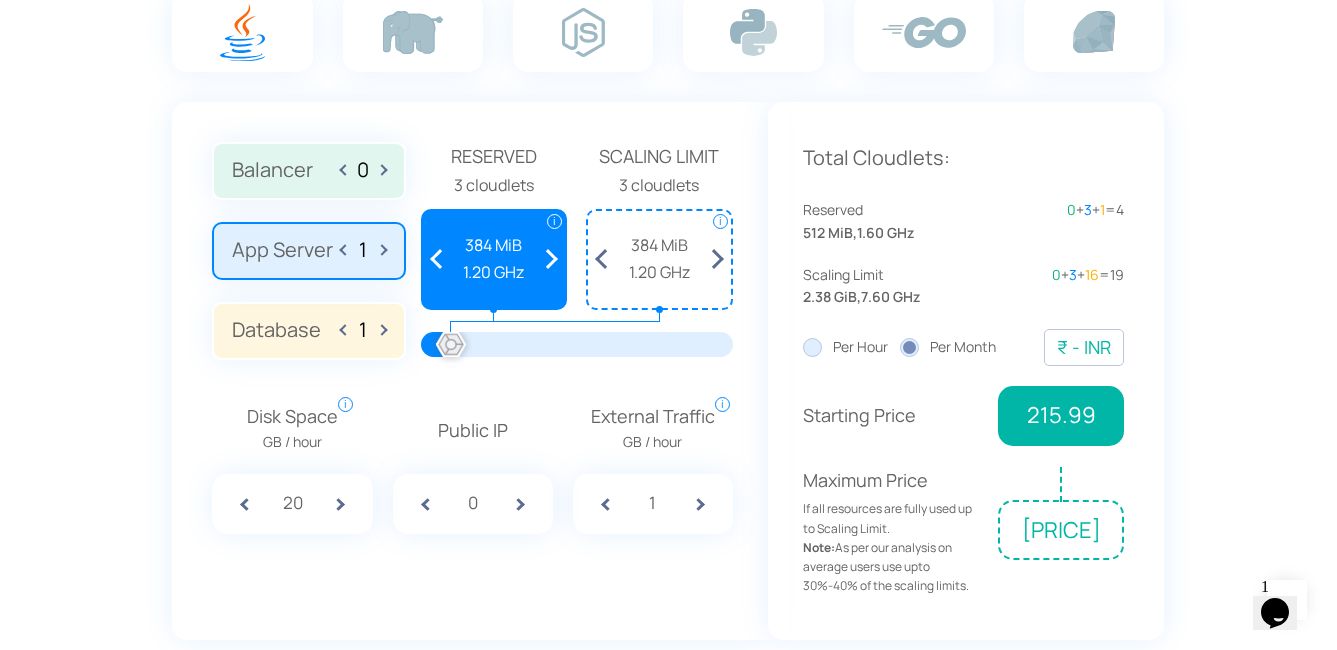 click at bounding box center [551, 259] 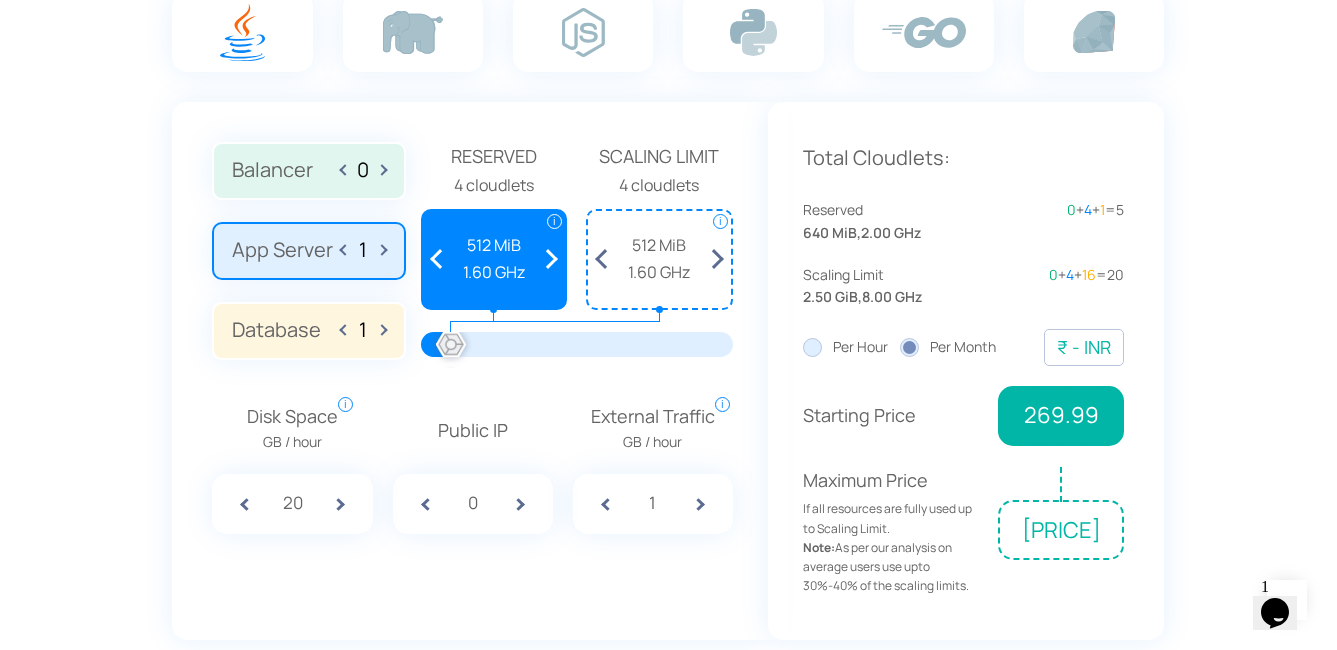 click at bounding box center (551, 259) 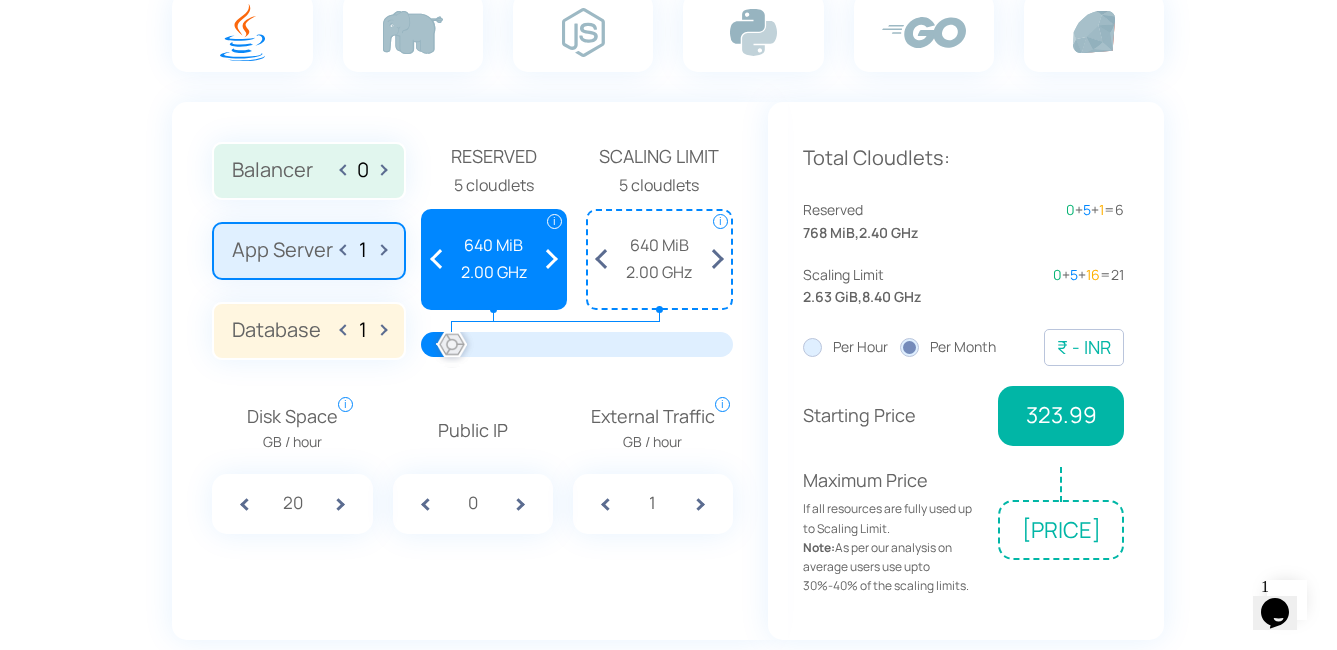 click at bounding box center [551, 259] 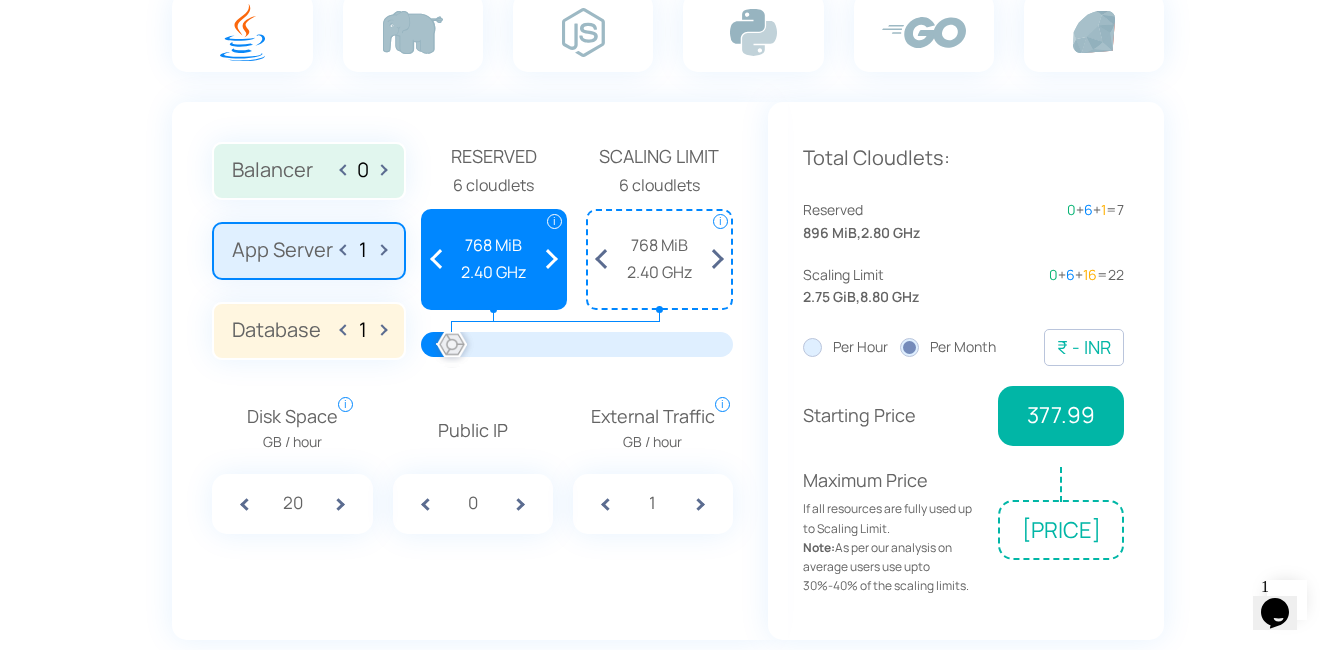 click at bounding box center (551, 259) 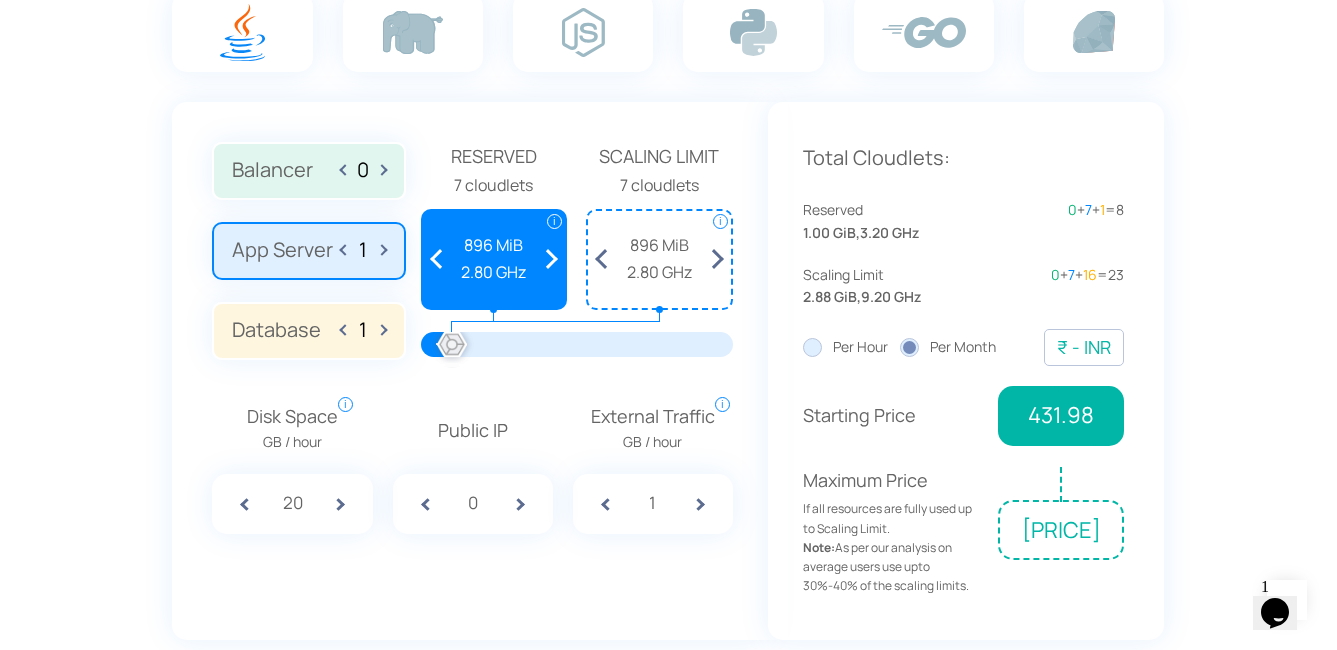 click at bounding box center [551, 259] 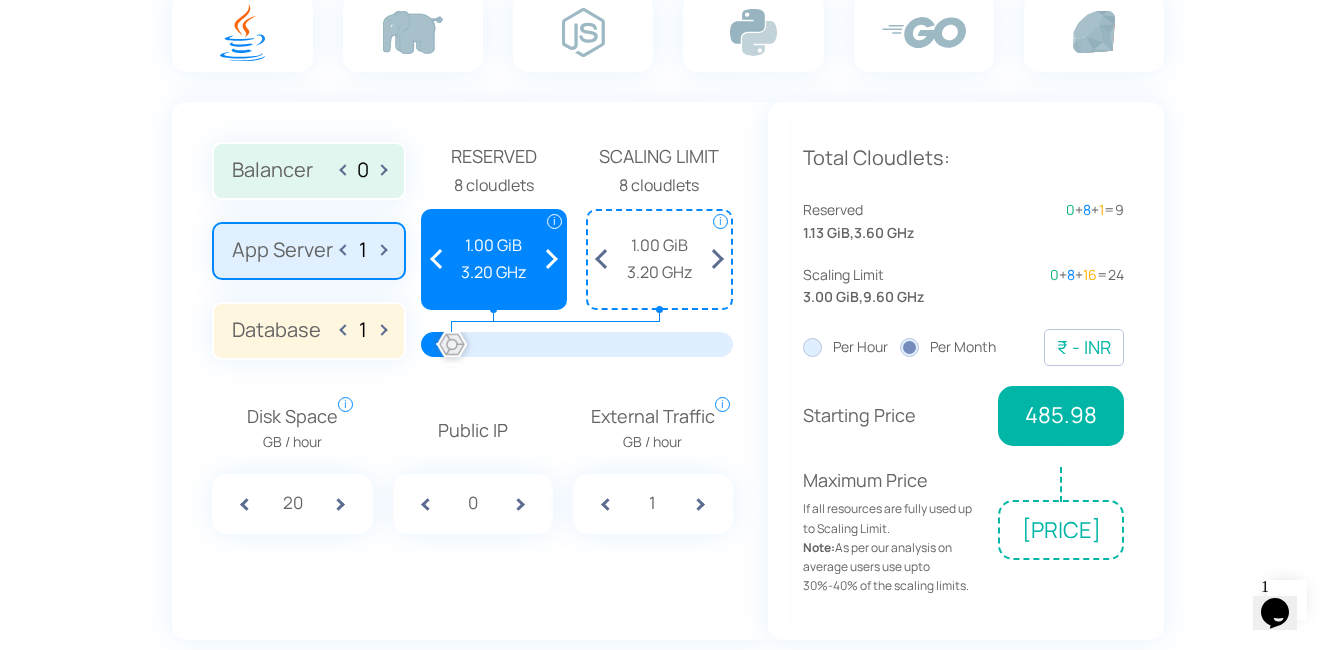 click at bounding box center [551, 259] 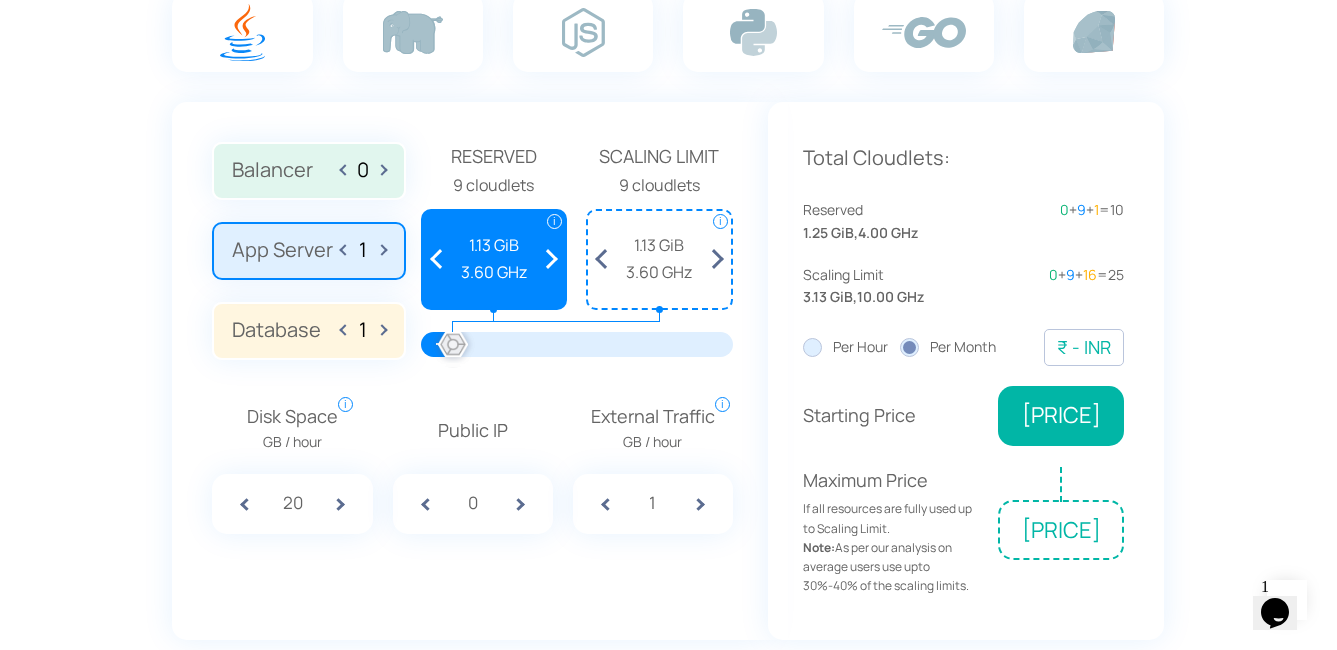 click at bounding box center [551, 259] 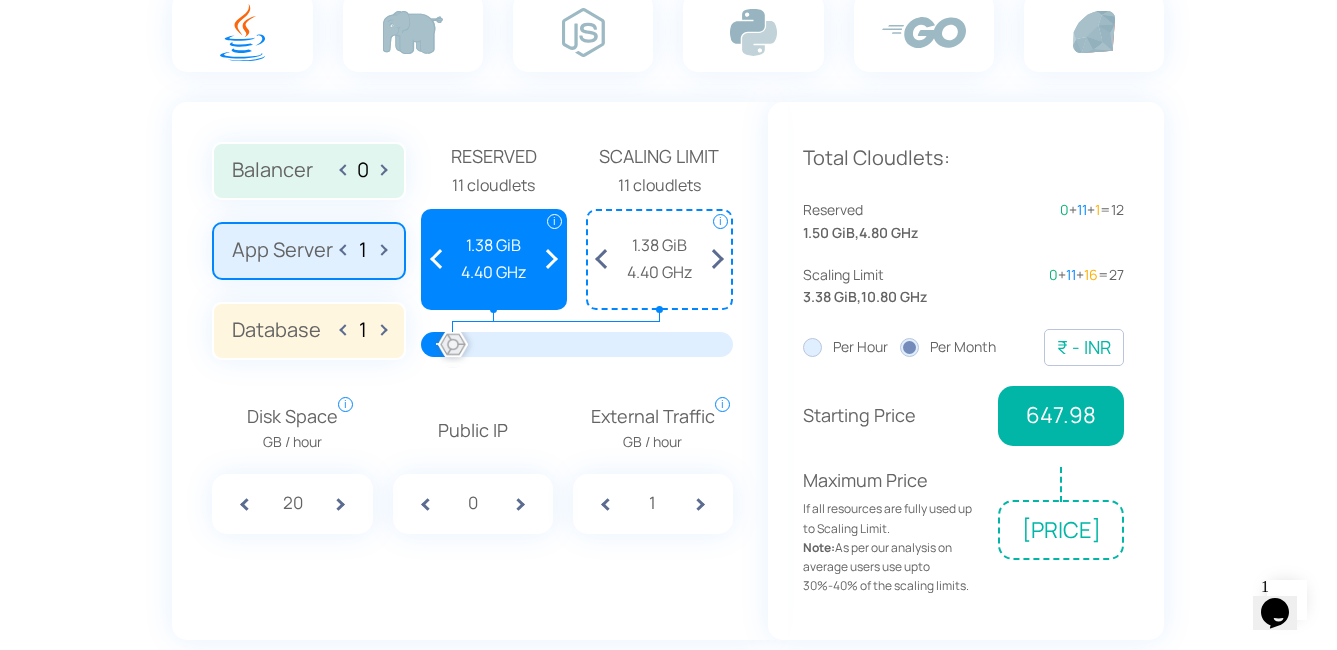 click at bounding box center (551, 259) 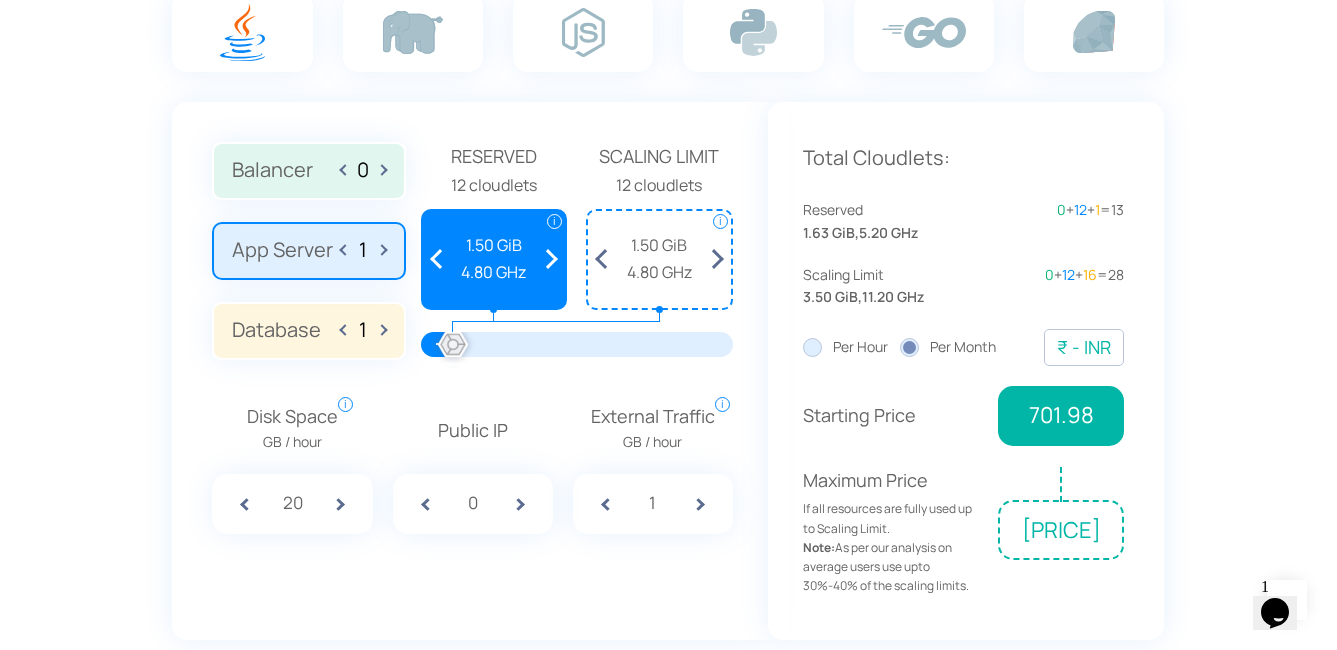 click at bounding box center (551, 259) 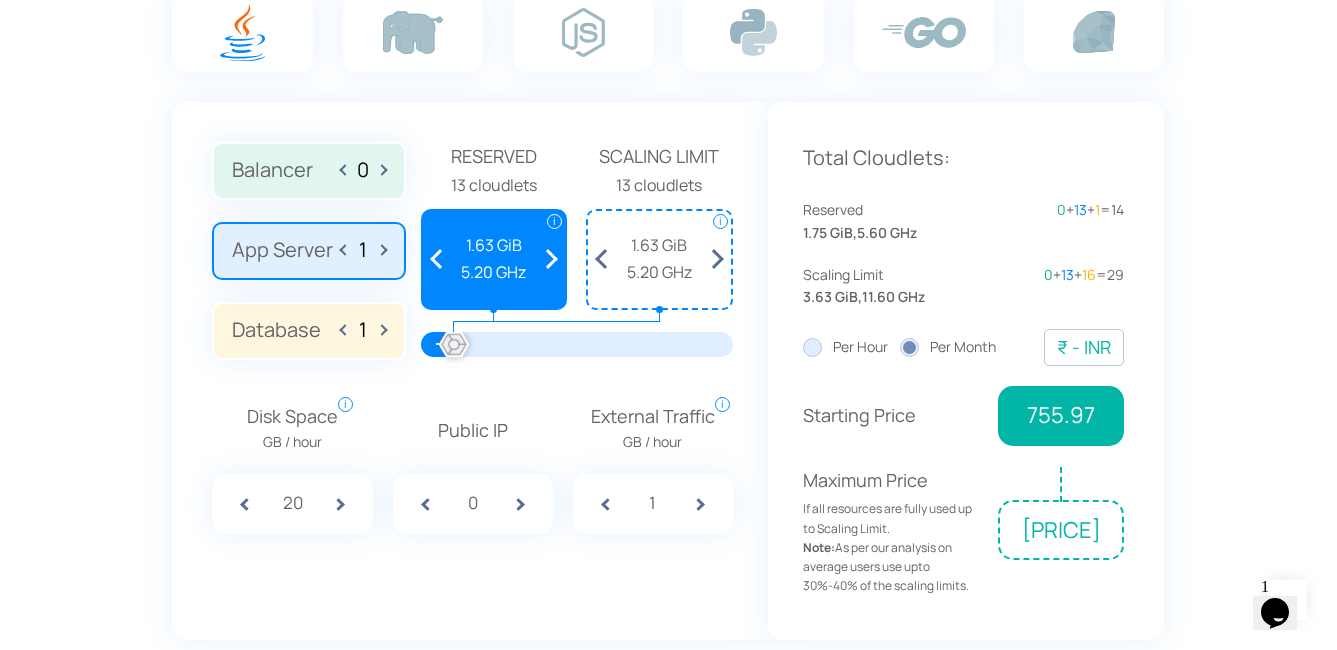 click at bounding box center (551, 259) 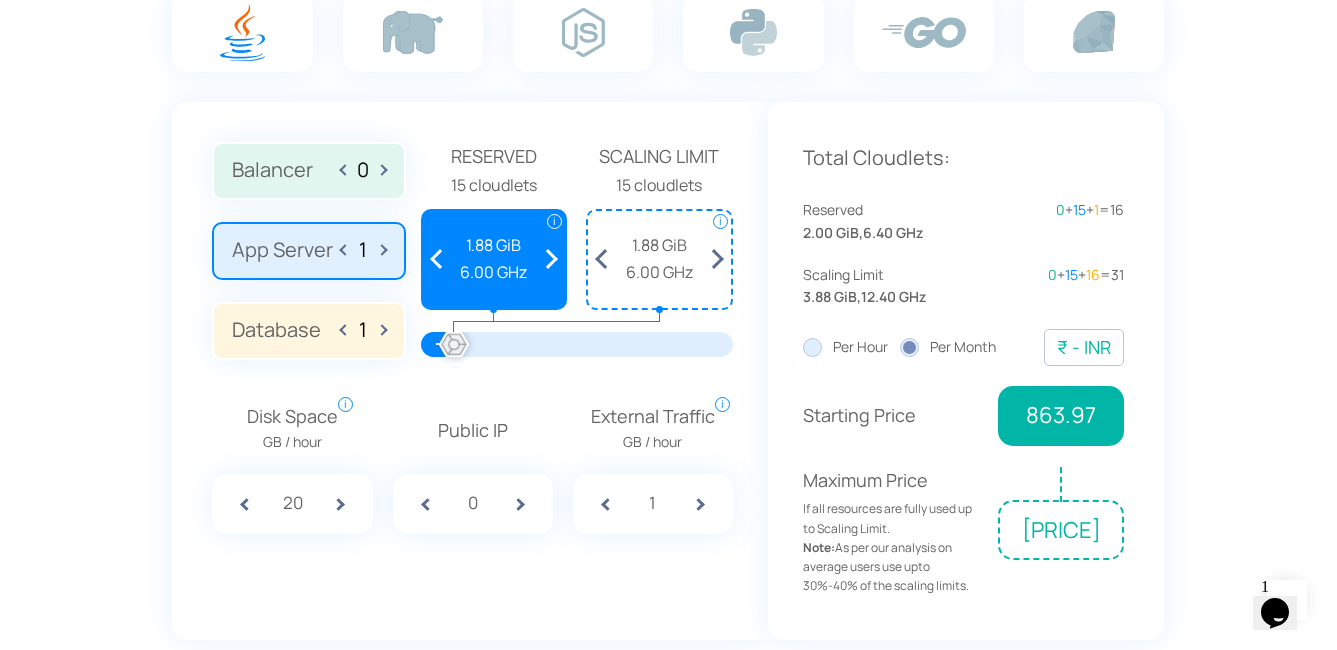 click at bounding box center [551, 259] 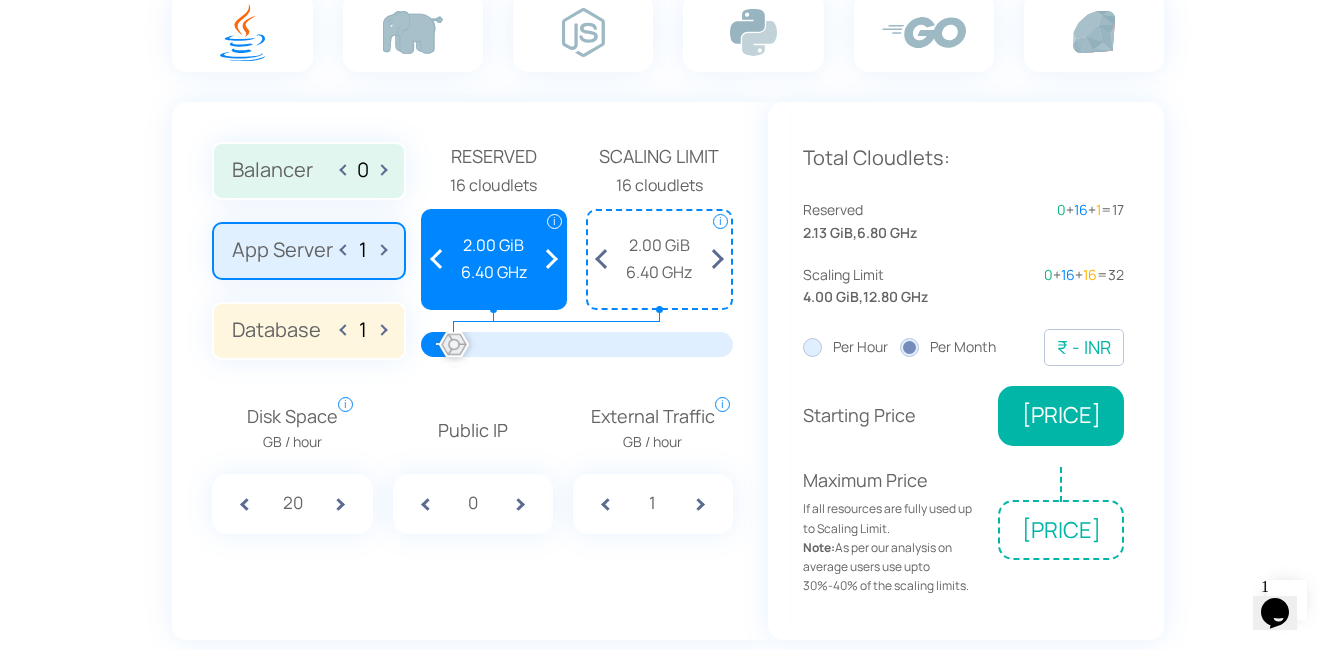 click at bounding box center (551, 259) 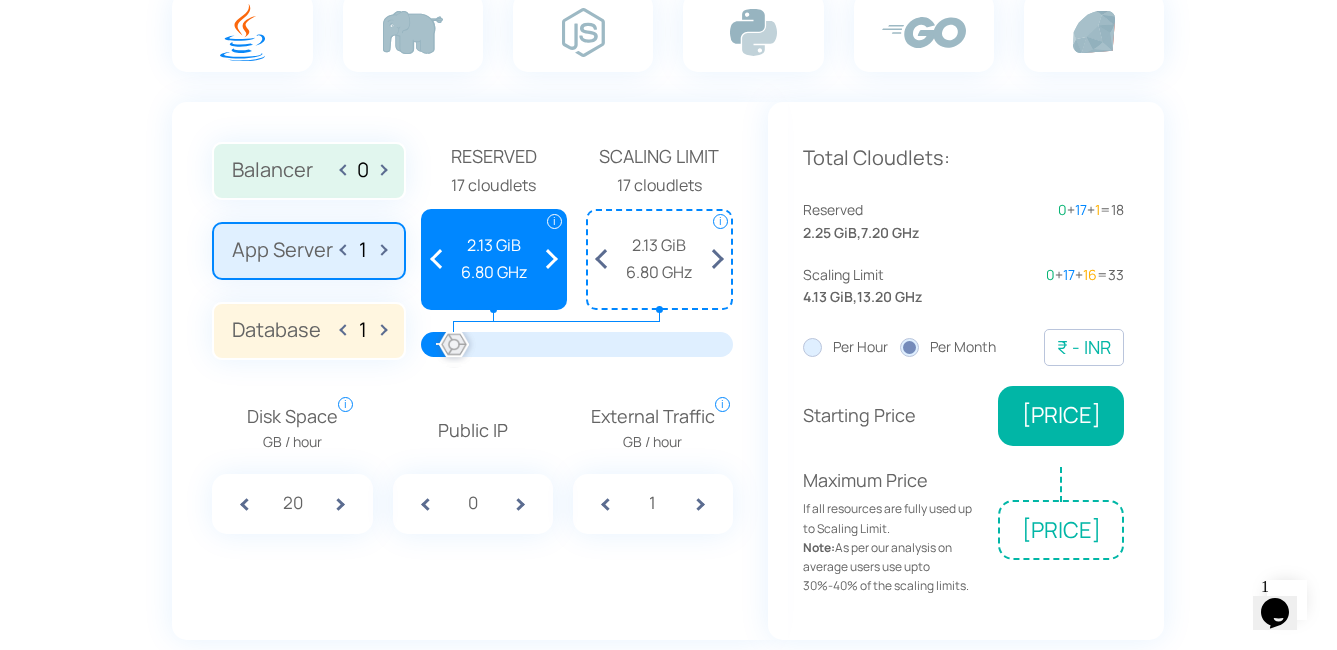 click at bounding box center (551, 259) 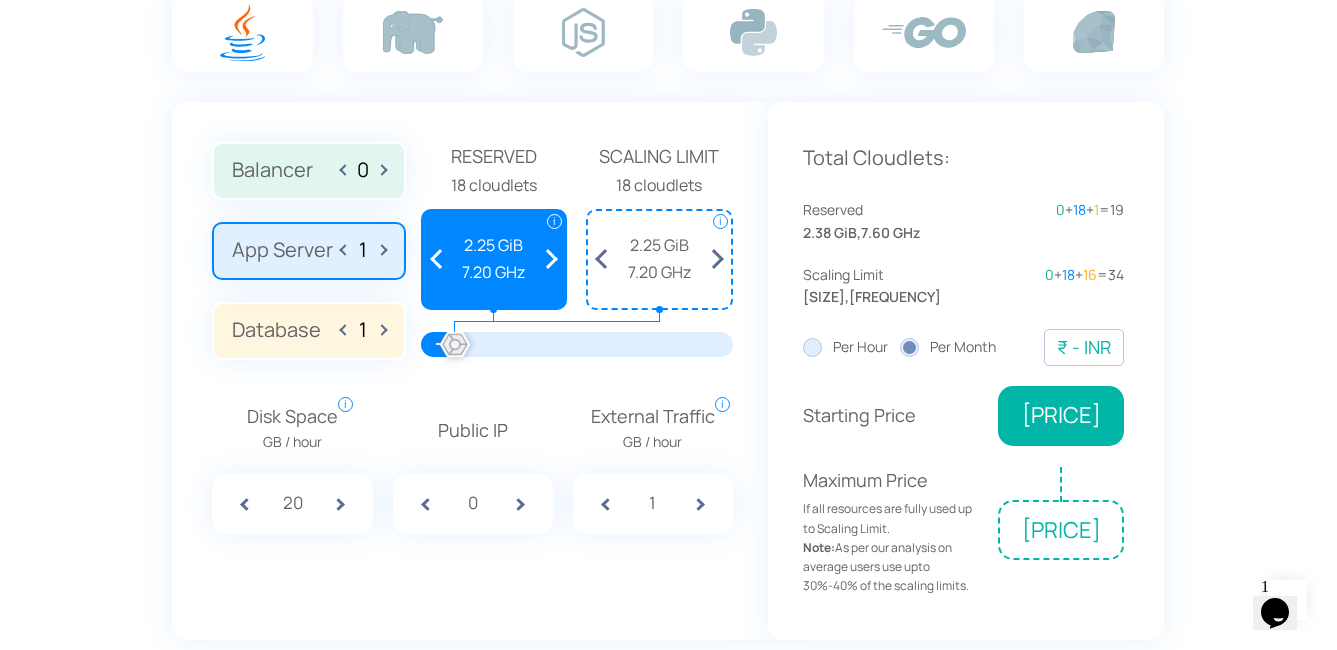 click at bounding box center (551, 259) 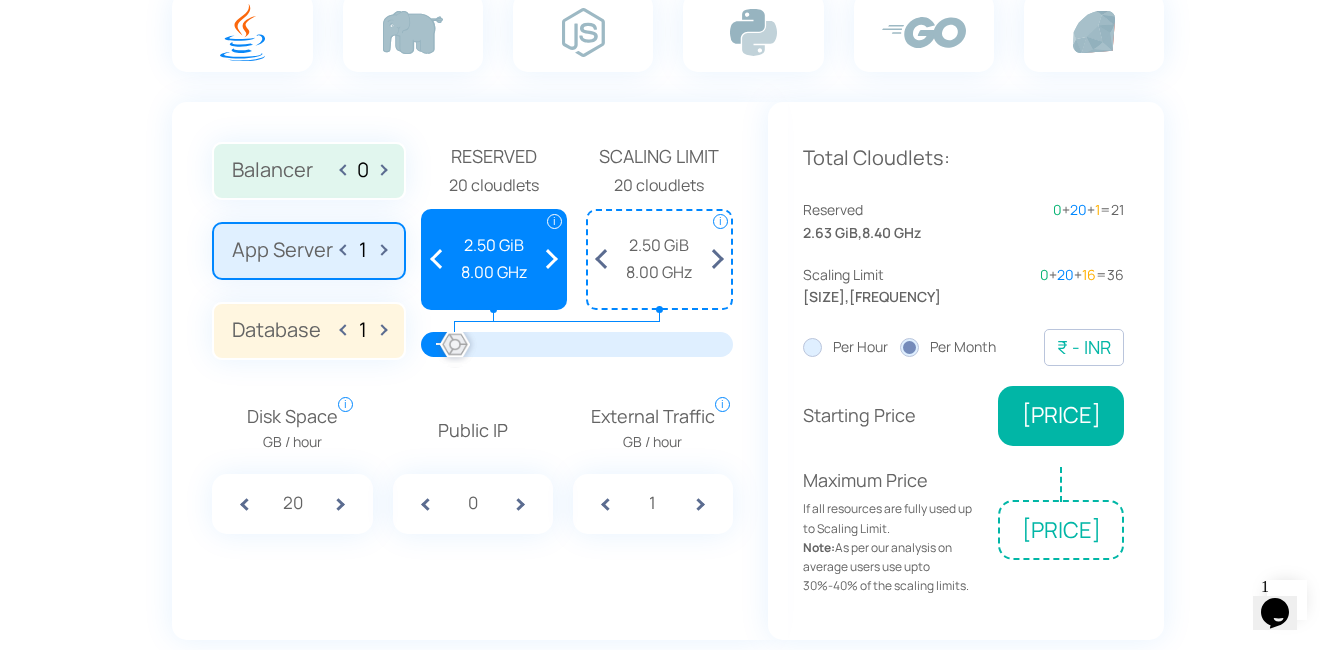 click at bounding box center [551, 259] 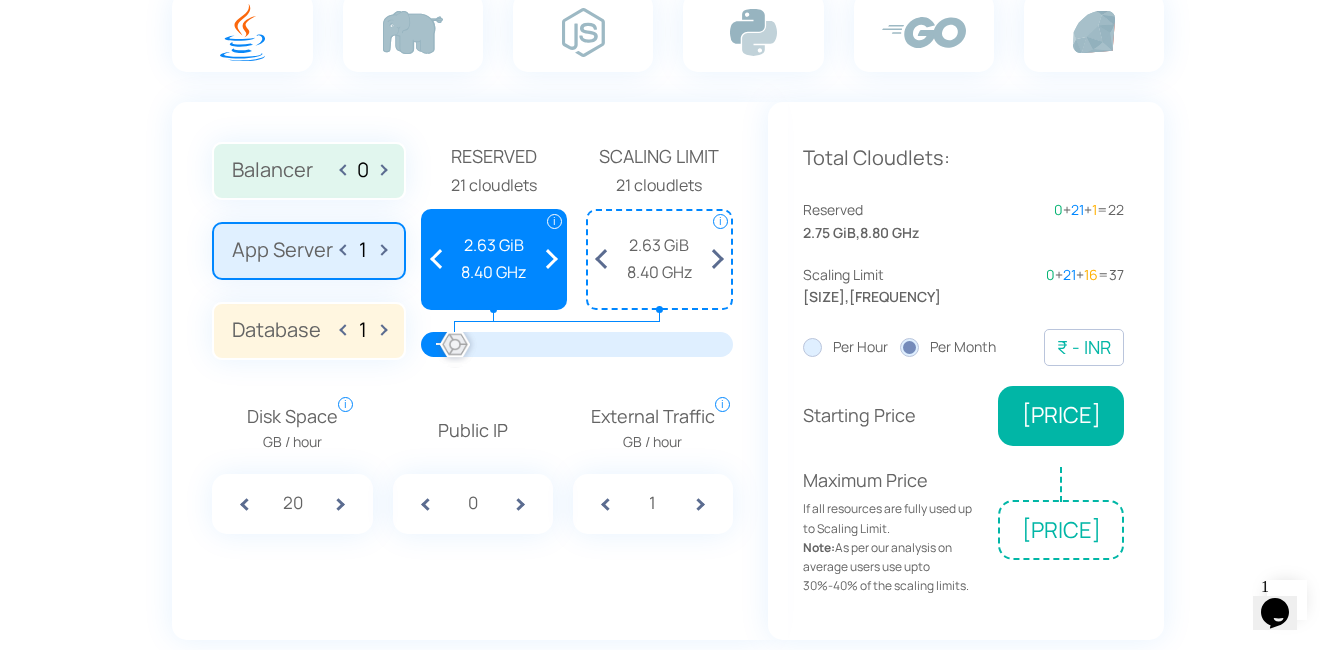 click at bounding box center (551, 259) 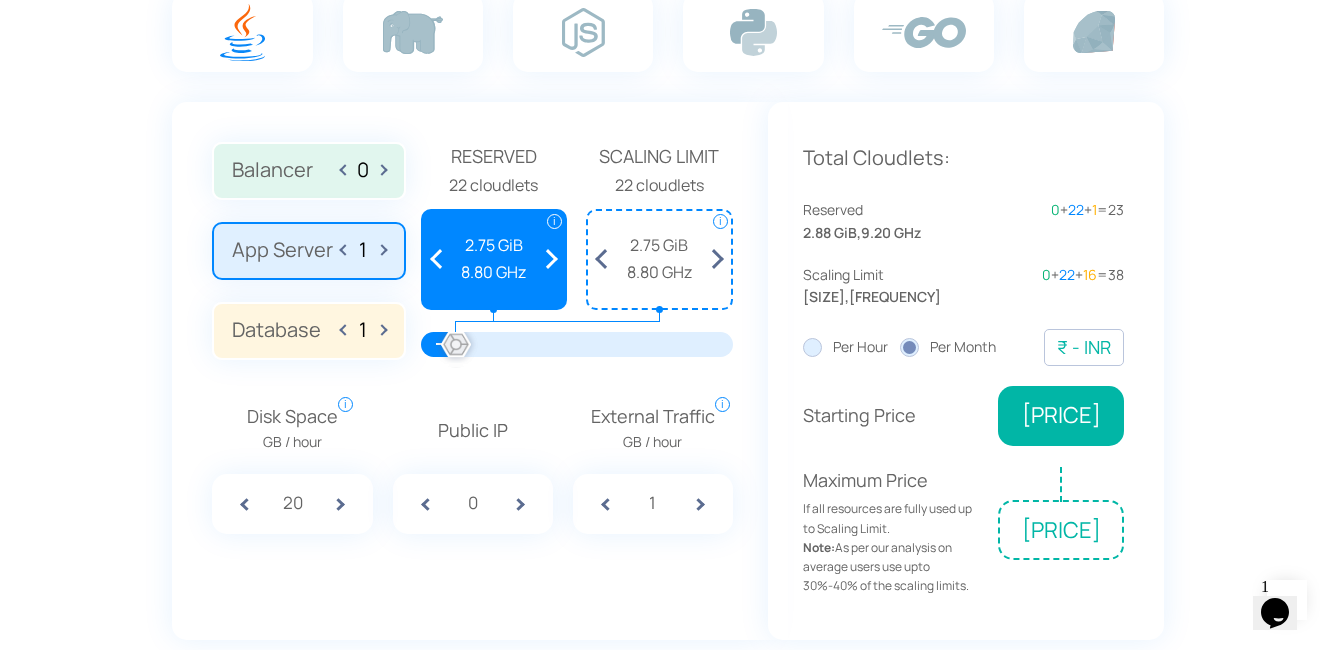click at bounding box center [551, 259] 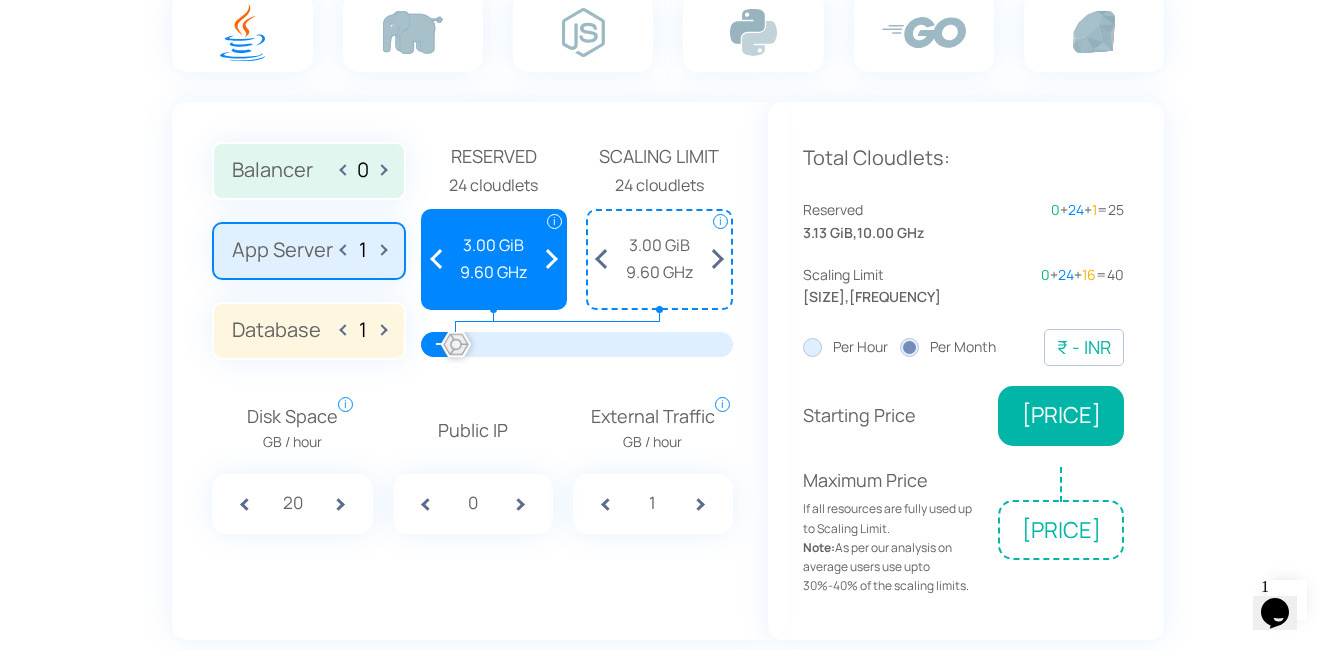 click at bounding box center [551, 259] 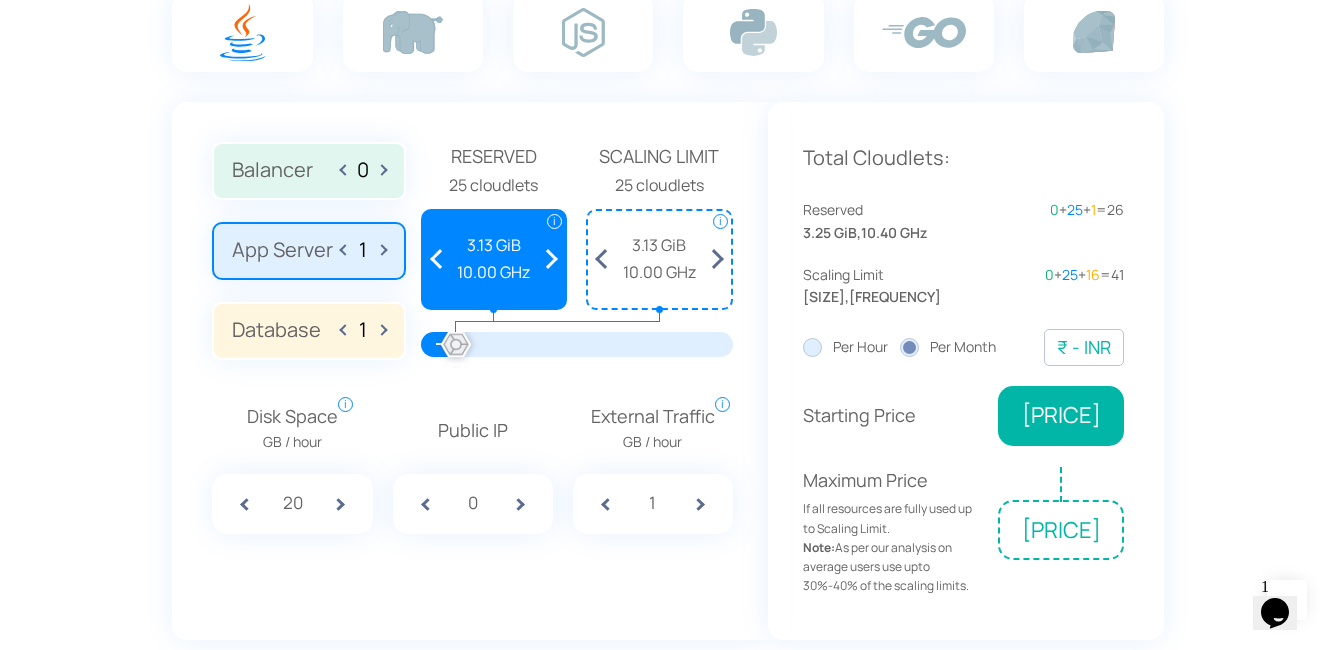 click at bounding box center (551, 259) 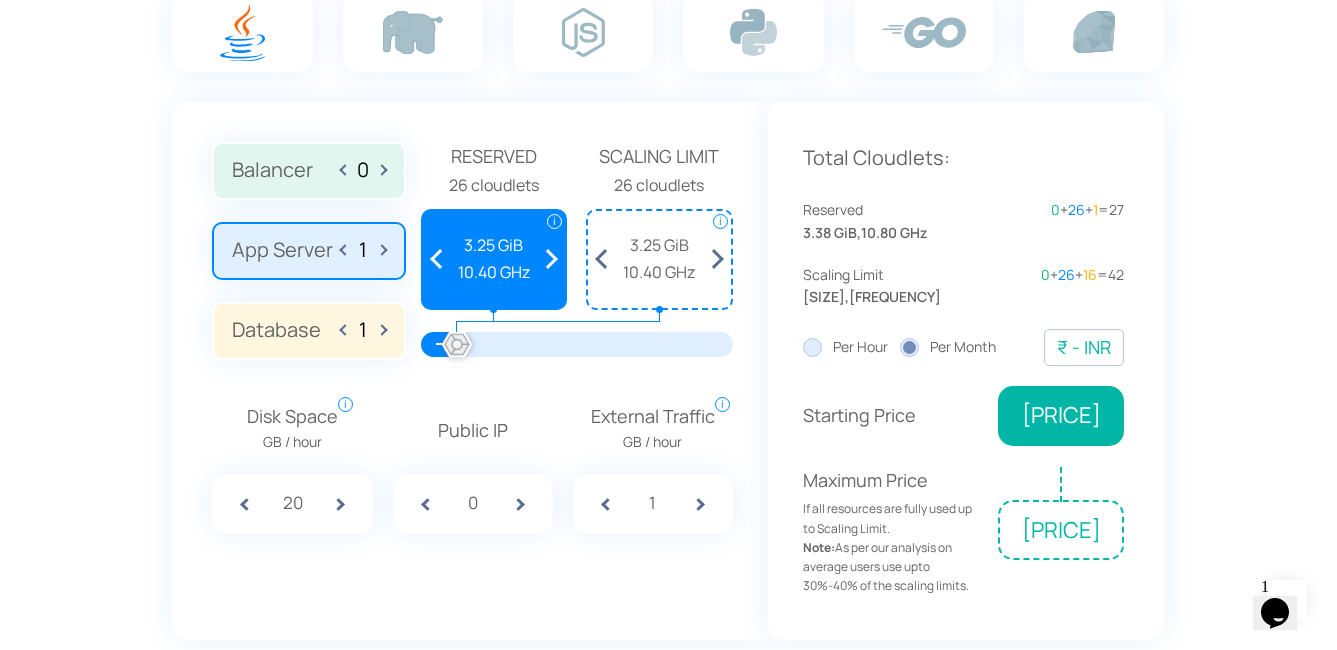 click at bounding box center [551, 259] 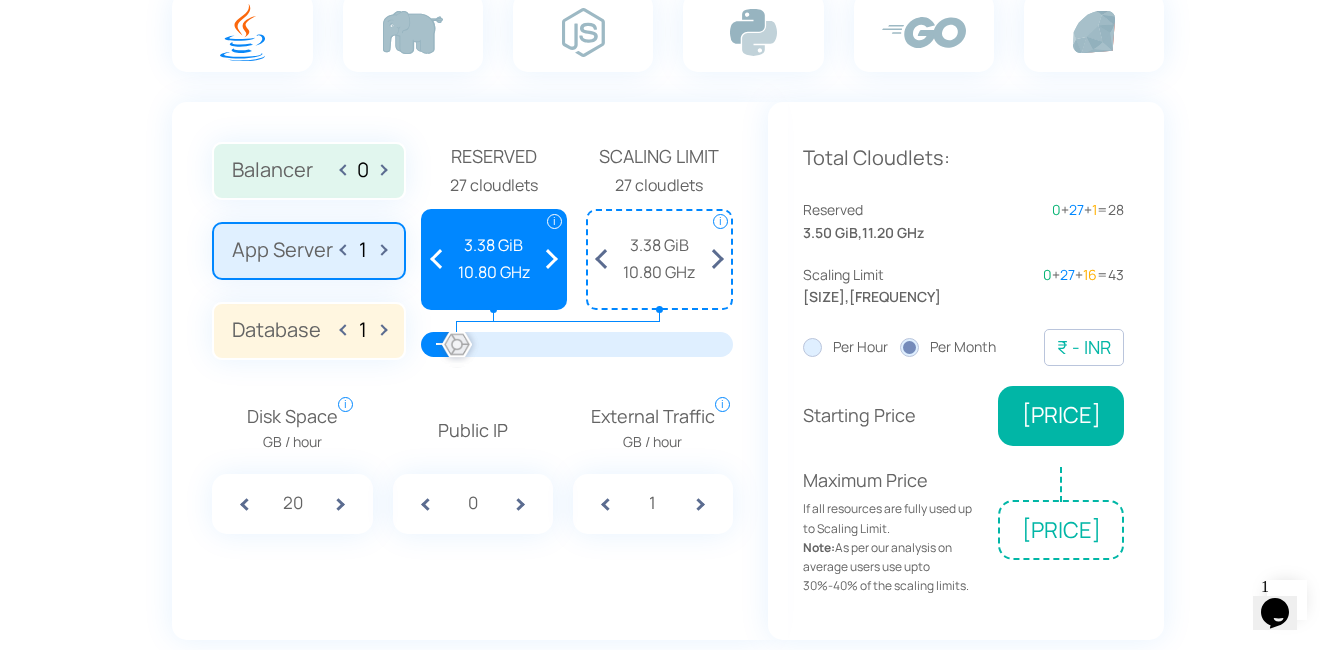 click at bounding box center (551, 259) 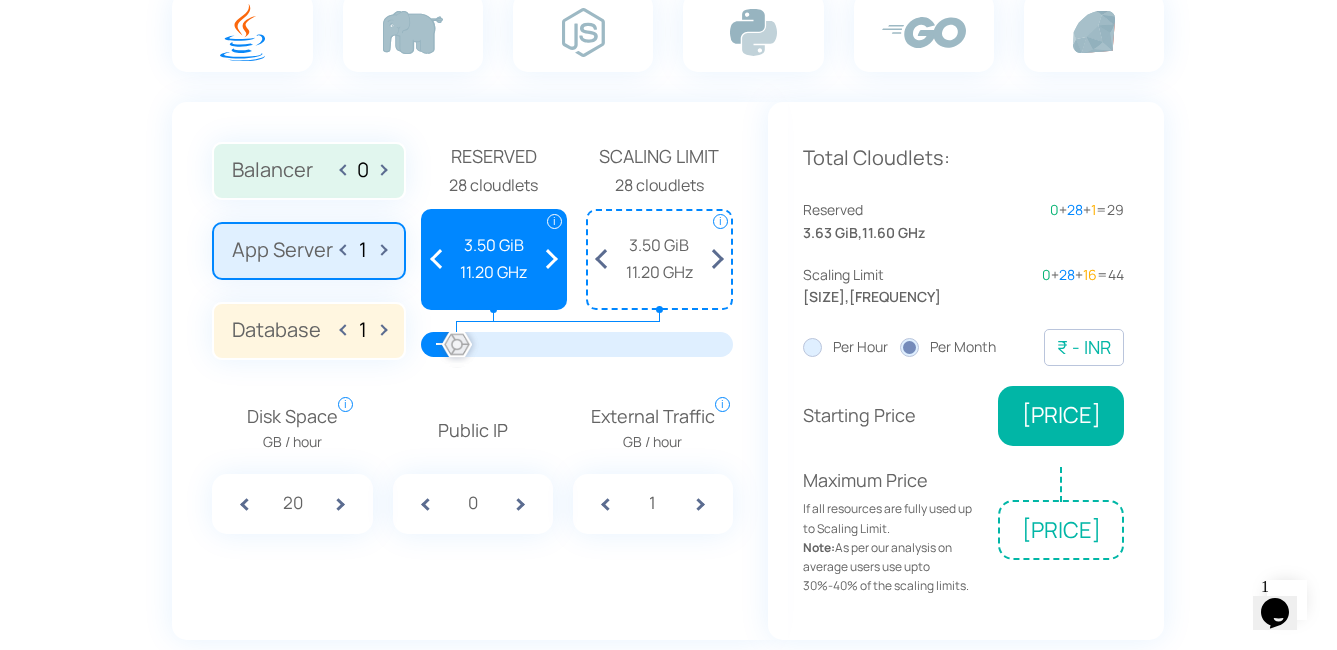 click at bounding box center (551, 259) 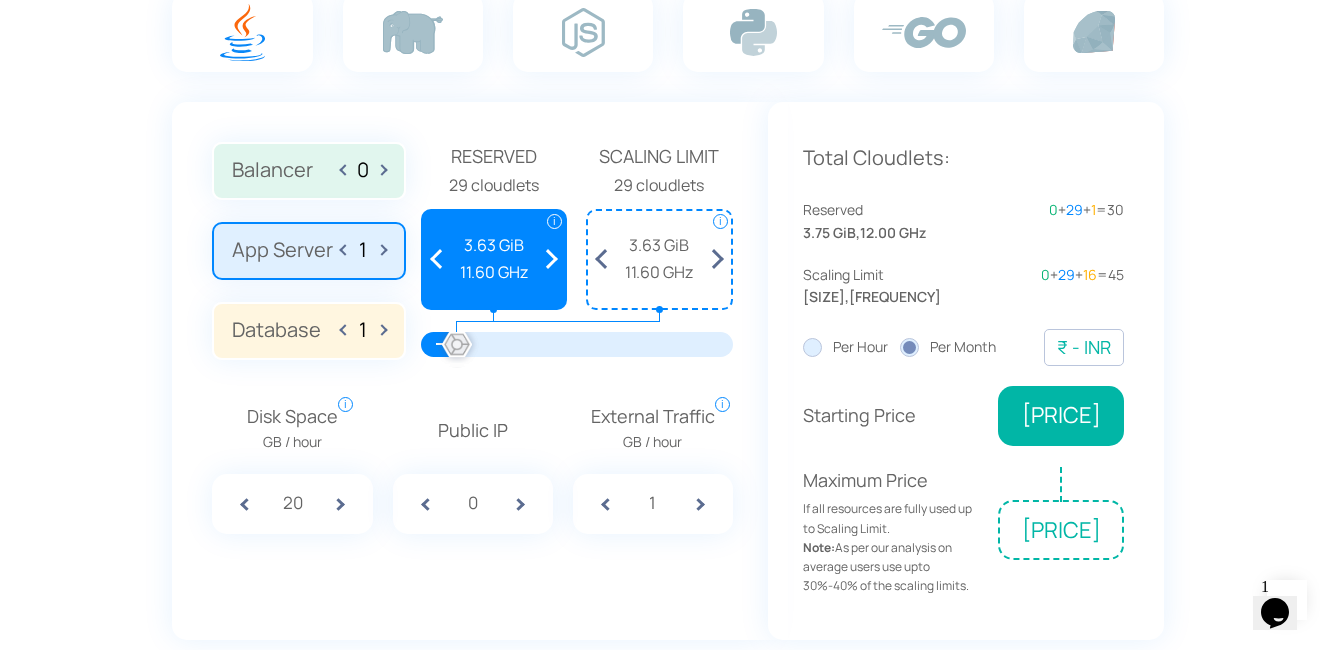 click at bounding box center (551, 259) 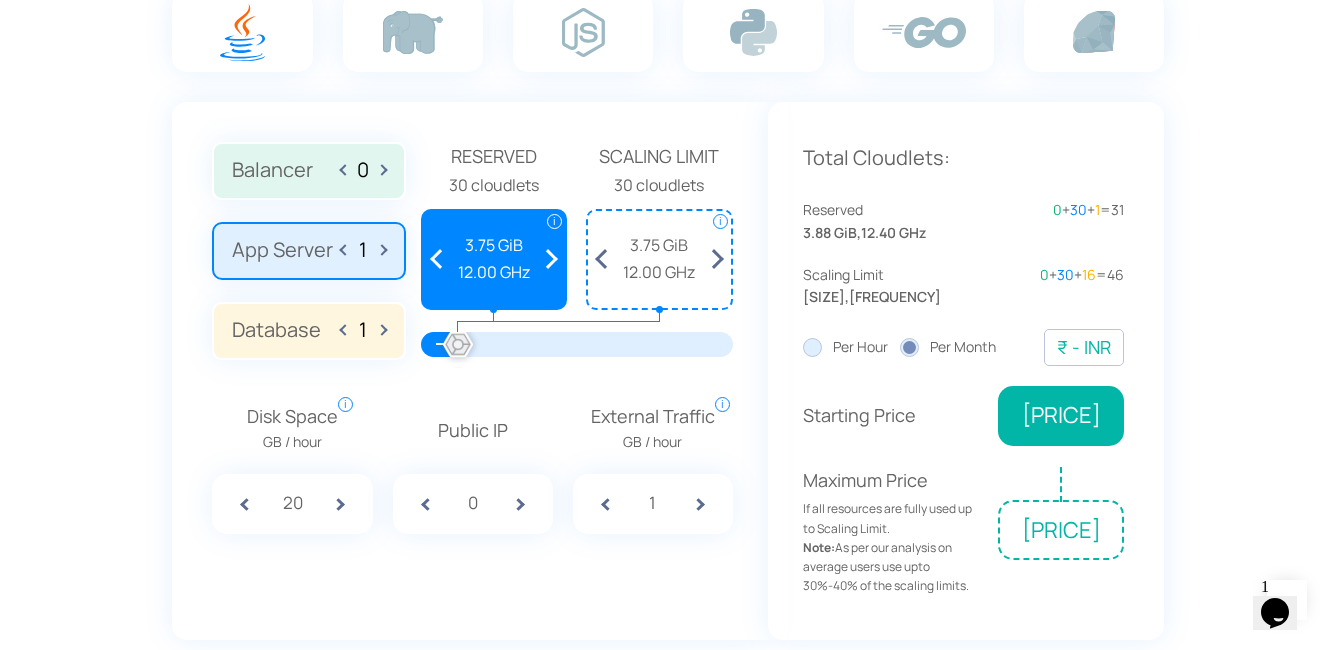 click at bounding box center (551, 259) 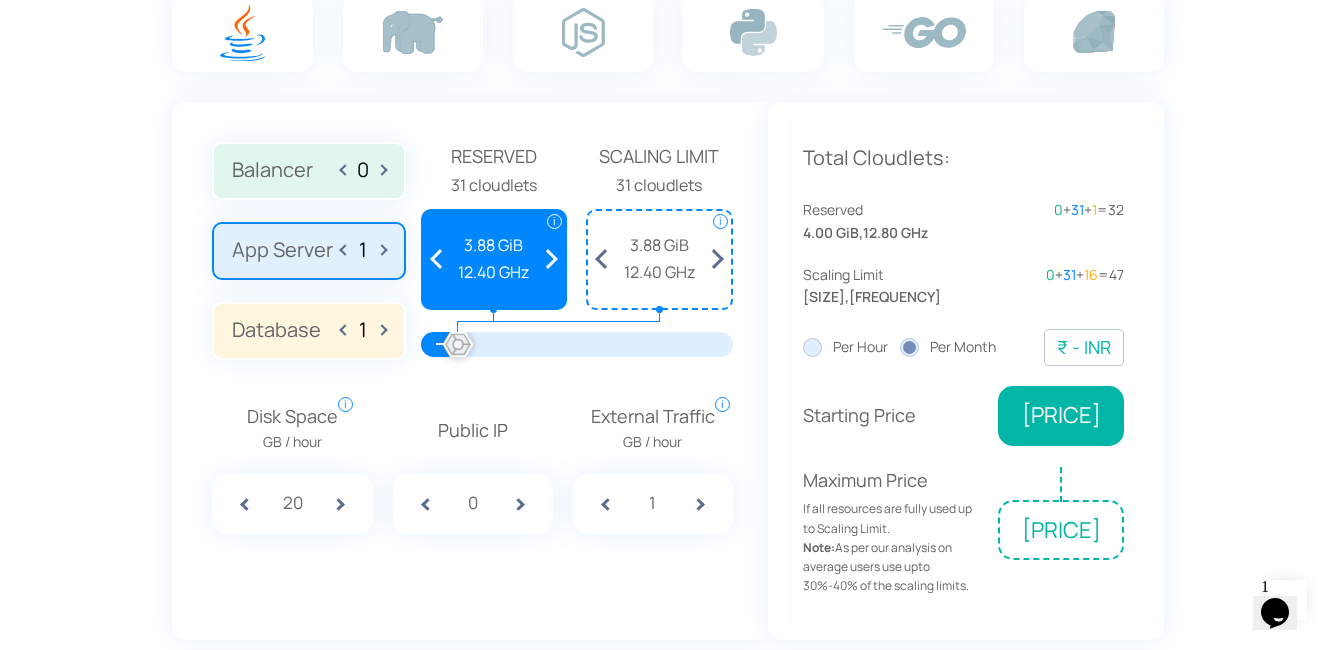 click at bounding box center (551, 259) 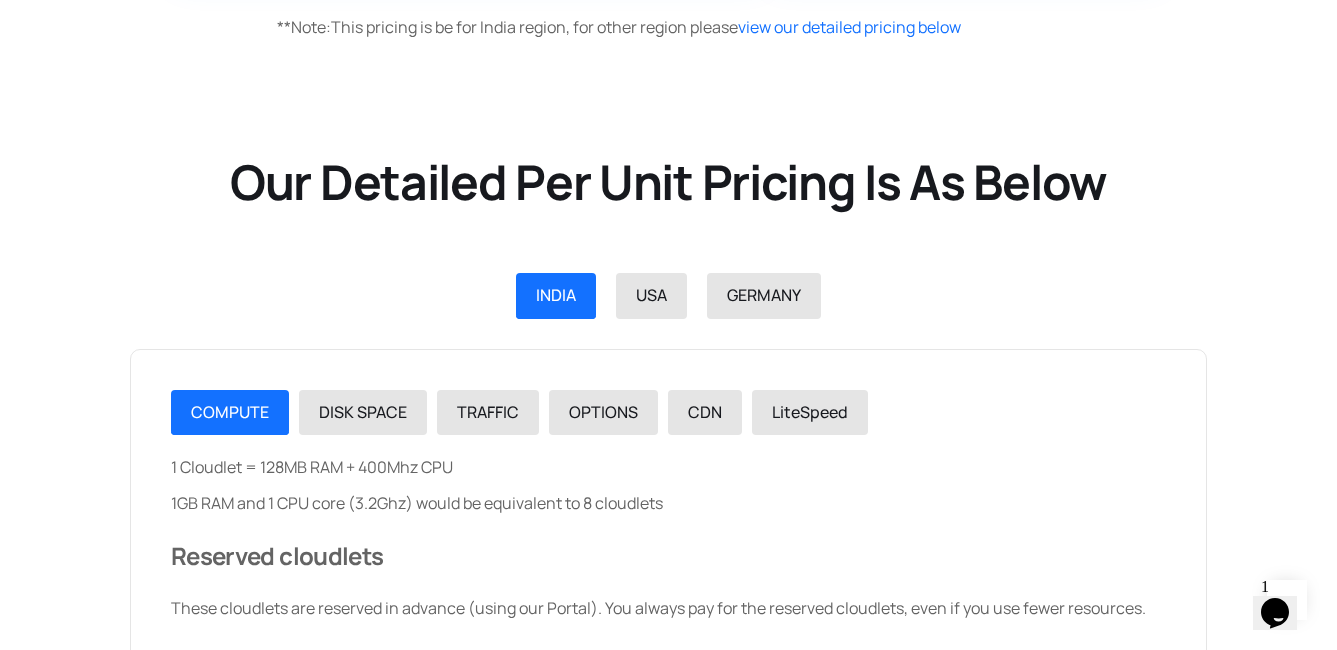 scroll, scrollTop: 2100, scrollLeft: 0, axis: vertical 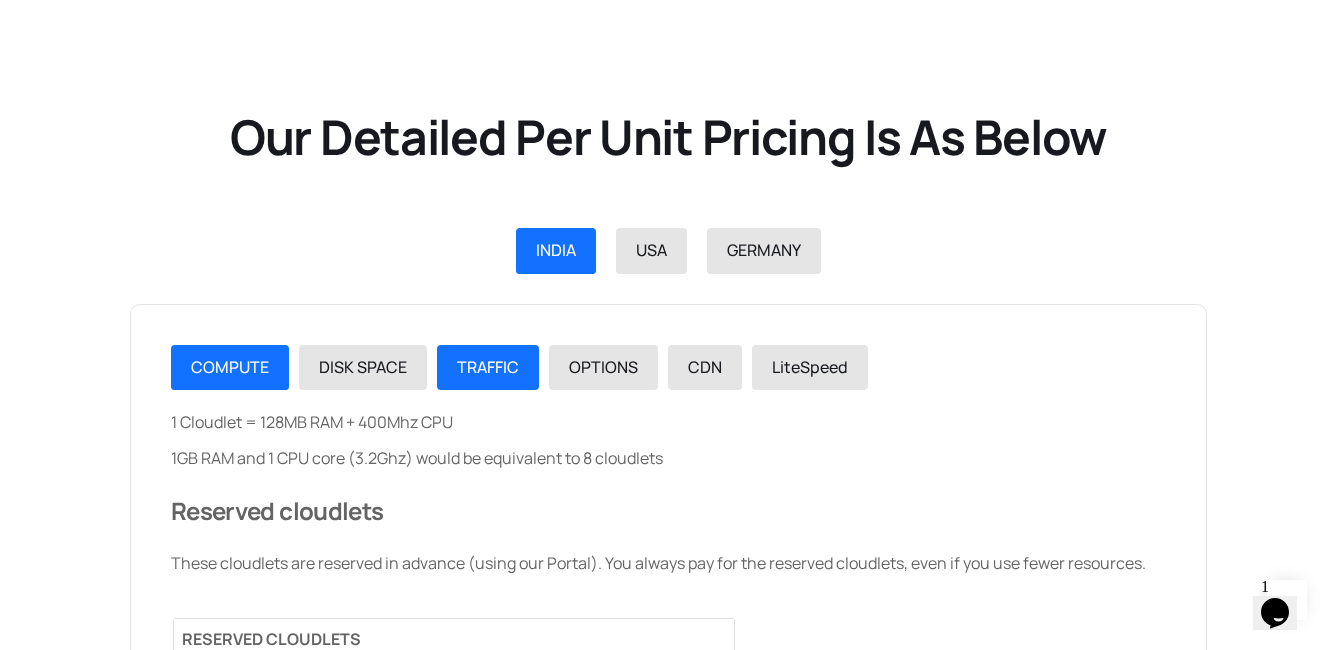 click on "TRAFFIC" at bounding box center [488, 367] 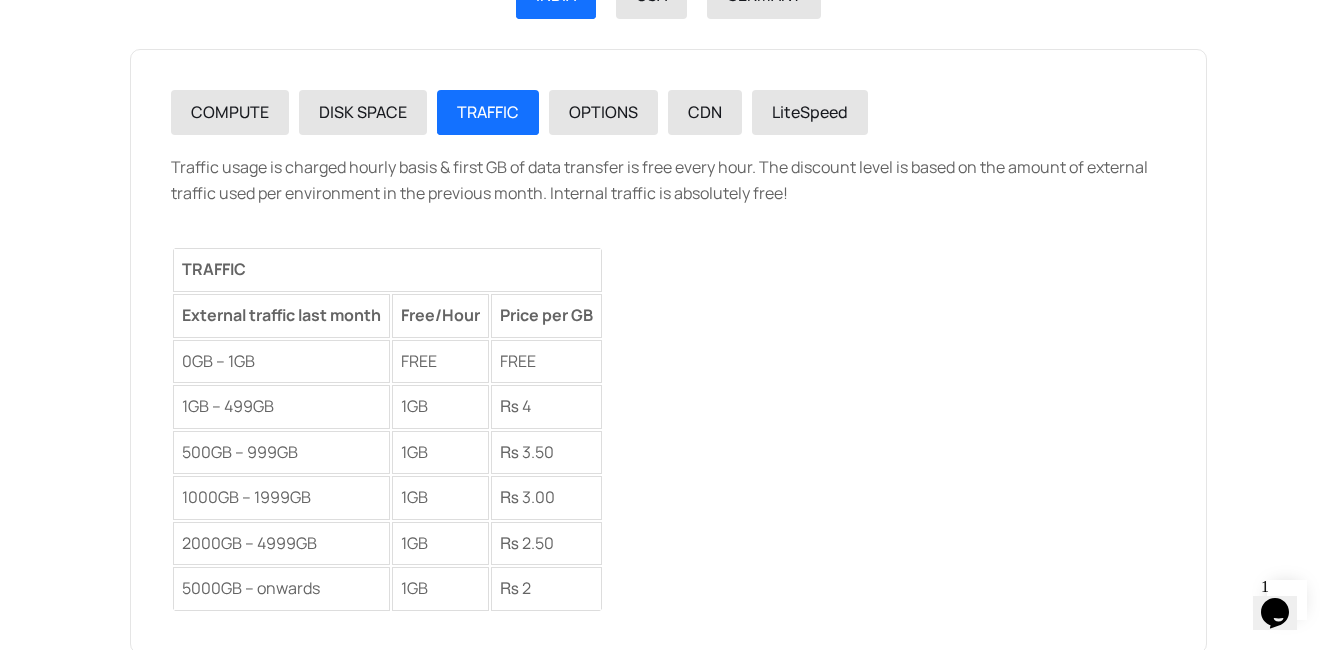 scroll, scrollTop: 2400, scrollLeft: 0, axis: vertical 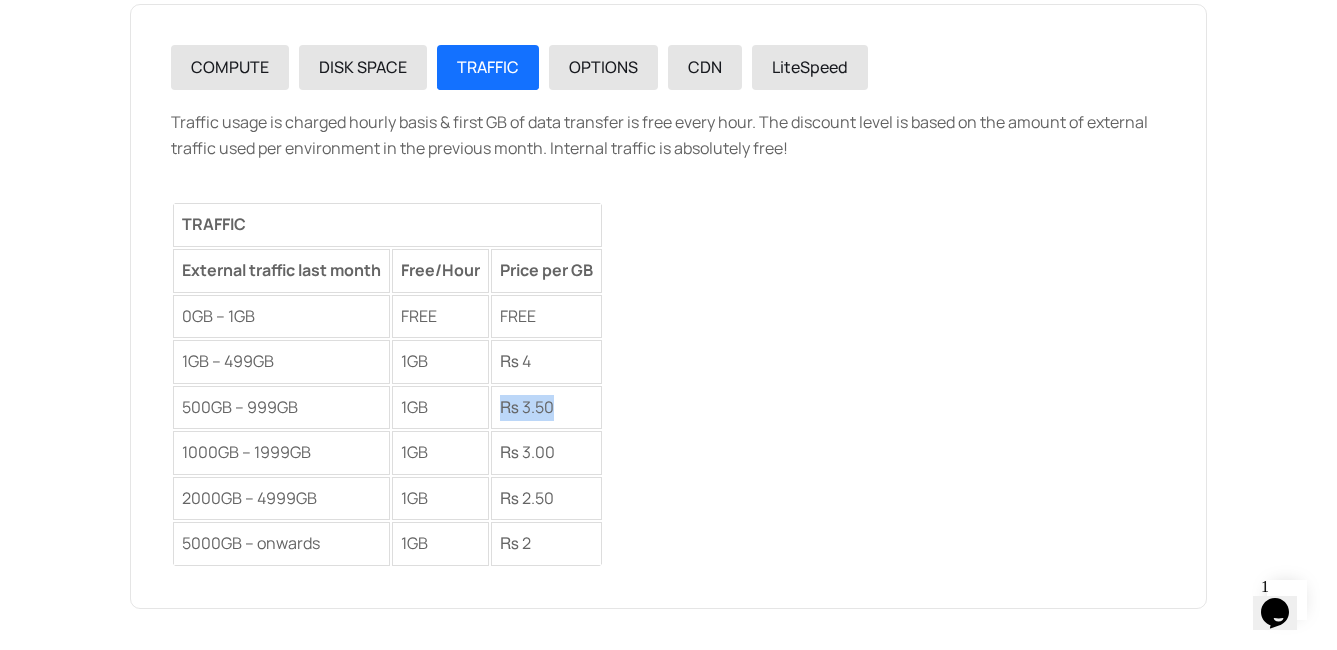 drag, startPoint x: 556, startPoint y: 410, endPoint x: 501, endPoint y: 401, distance: 55.7315 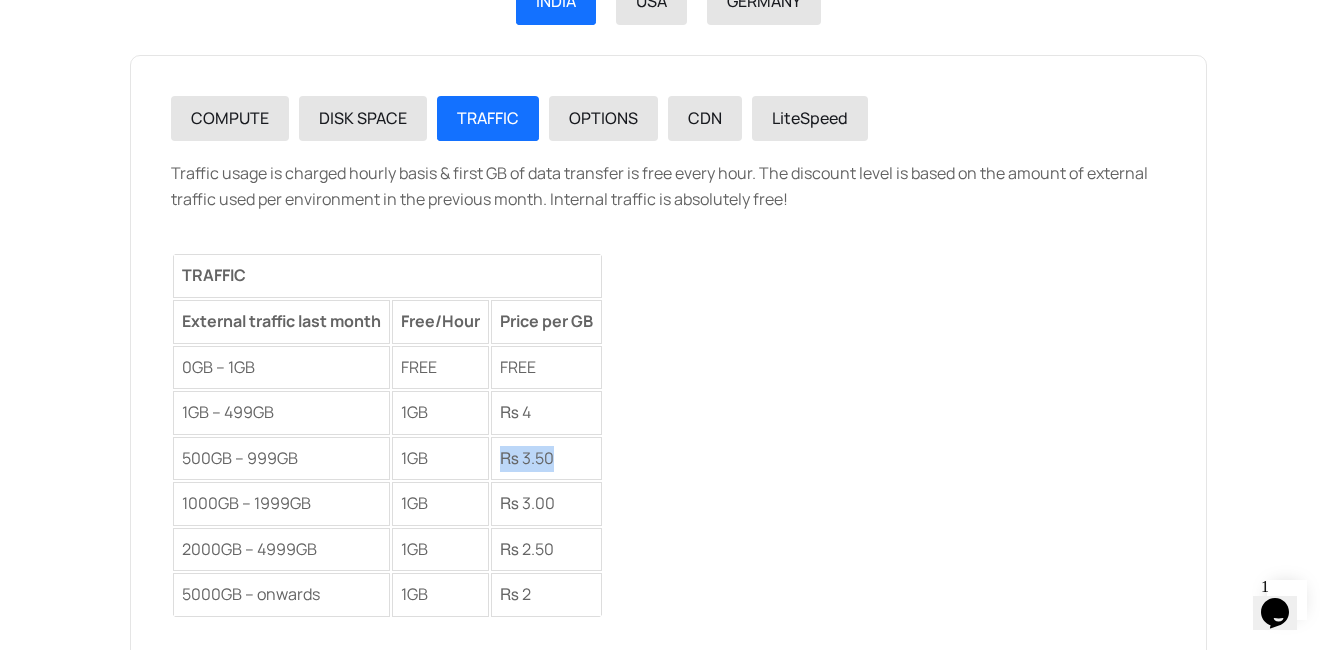 scroll, scrollTop: 2300, scrollLeft: 0, axis: vertical 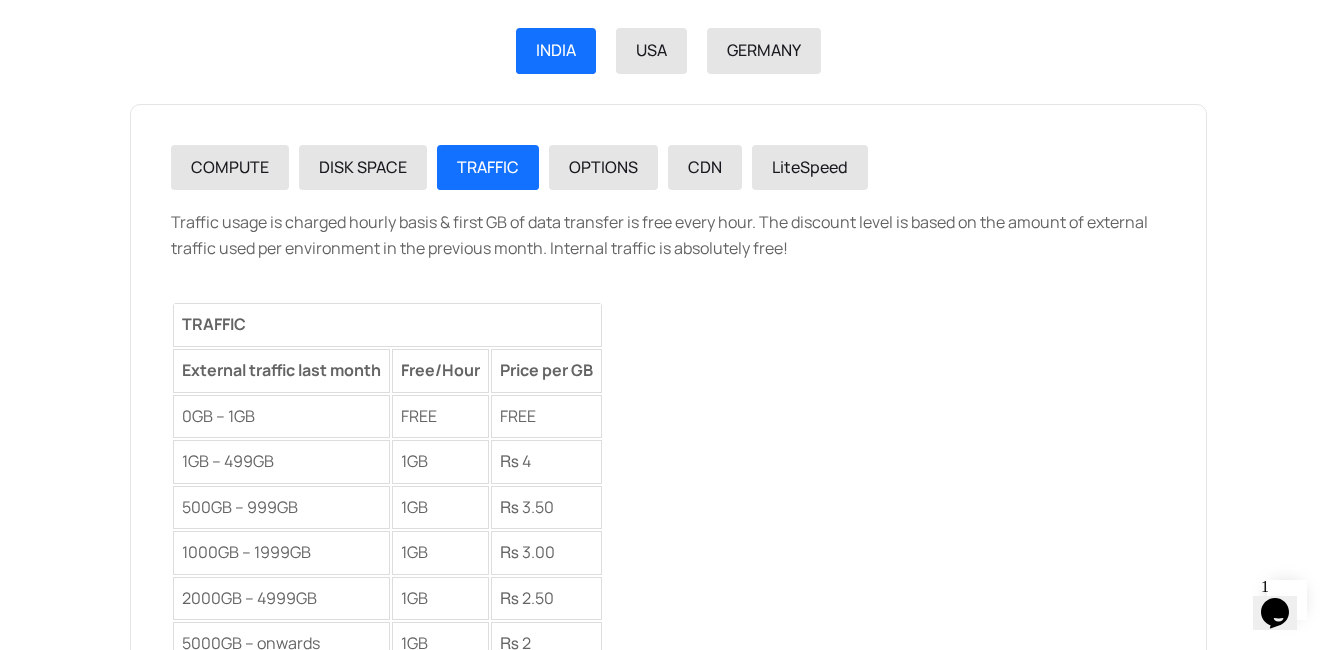 click on "Traffic usage is charged hourly basis & first GB of data transfer is free every hour. The discount level is based on the amount of external traffic used per environment in the previous month. Internal traffic is absolutely free! TRAFFIC External traffic last month Free/Hour Price per GB 0GB – 1GB FREE FREE 1GB – 499GB 1GB ₨ 4 500GB – 999GB 1GB ₨ 3.50 1000GB – 1999GB 1GB ₨ 3.00 2000GB – 4999GB 1GB ₨ 2.50 5000GB – onwards 1GB ₨ 2" at bounding box center [668, 439] 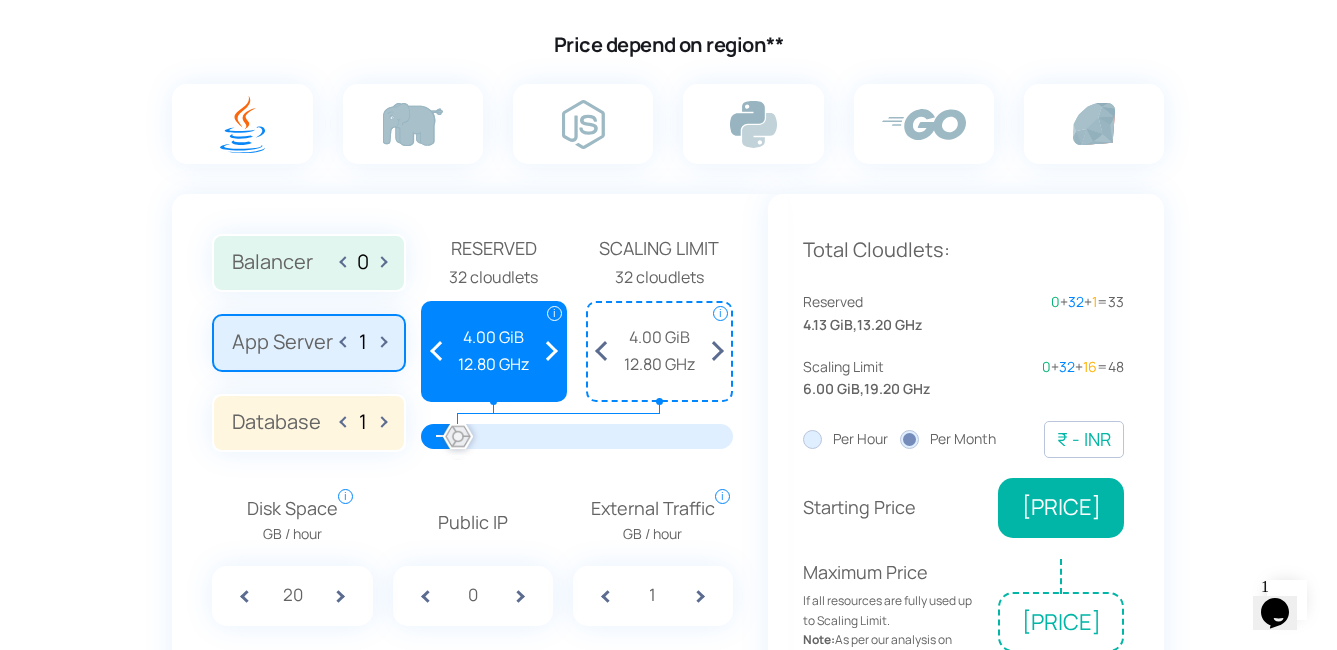 scroll, scrollTop: 1300, scrollLeft: 0, axis: vertical 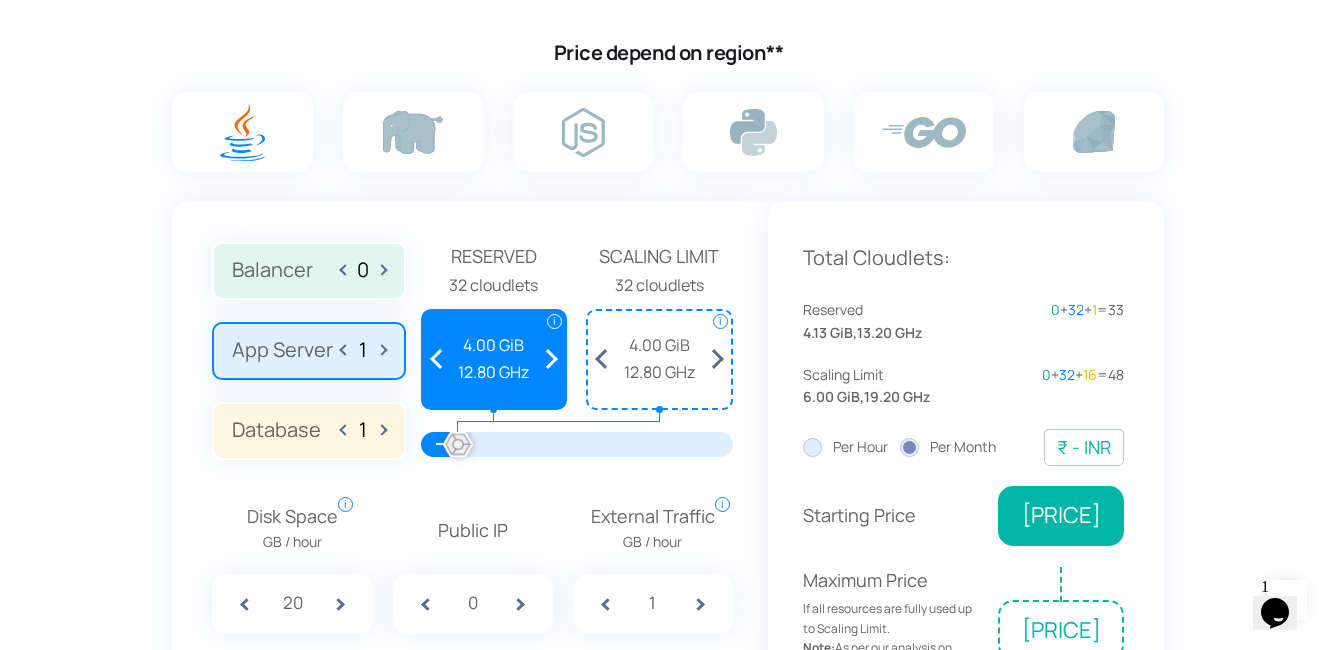 click on "Balancer
0
App Server
1
Database
1
Reserved 1 cloudlets i i" at bounding box center (469, 471) 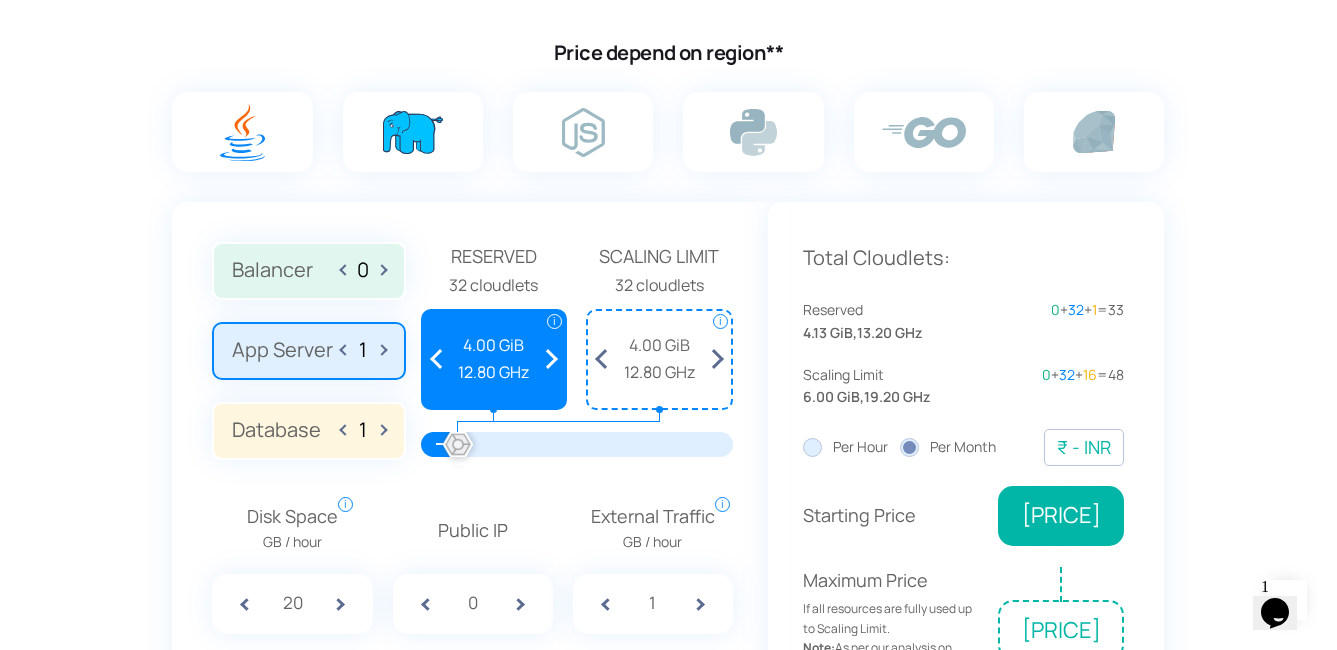 click at bounding box center (413, 132) 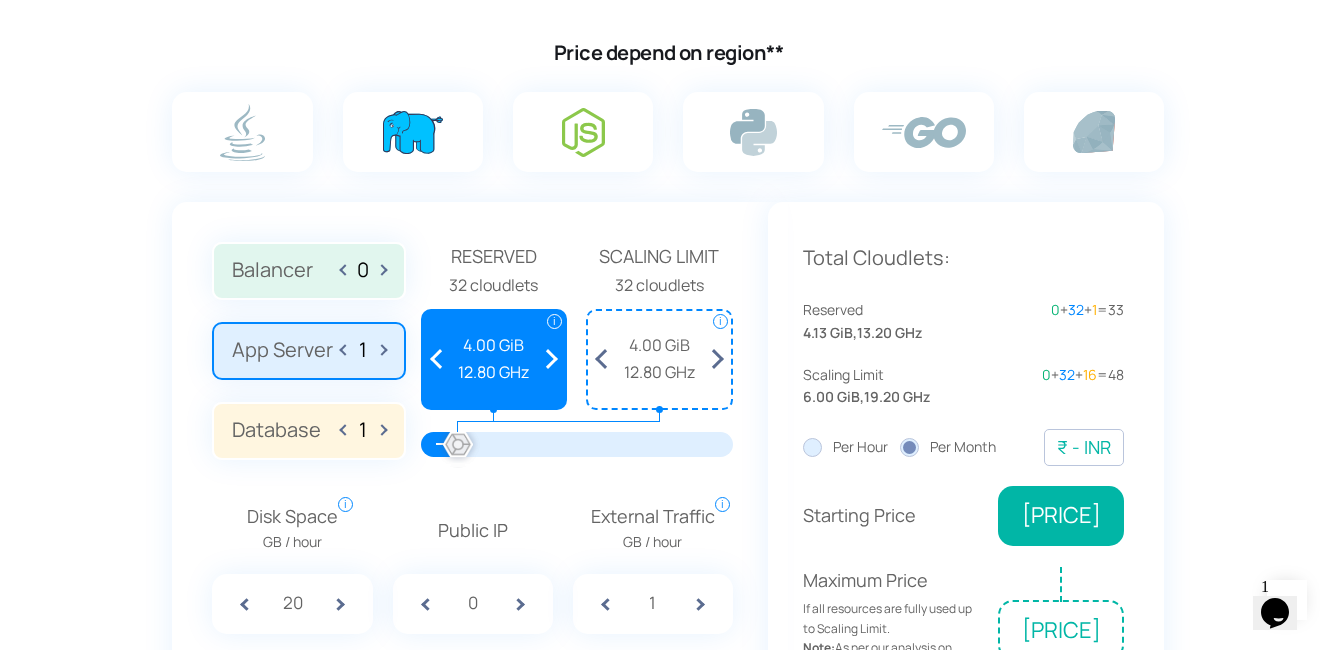 click at bounding box center (583, 132) 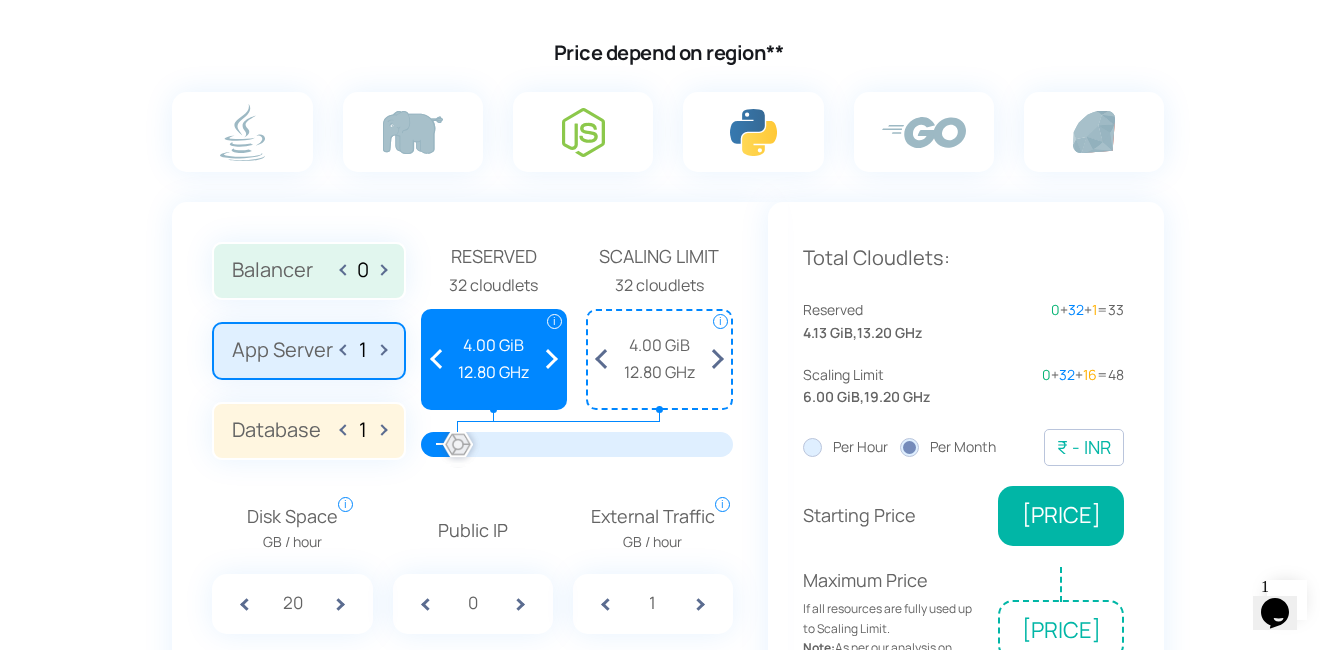 click at bounding box center [753, 132] 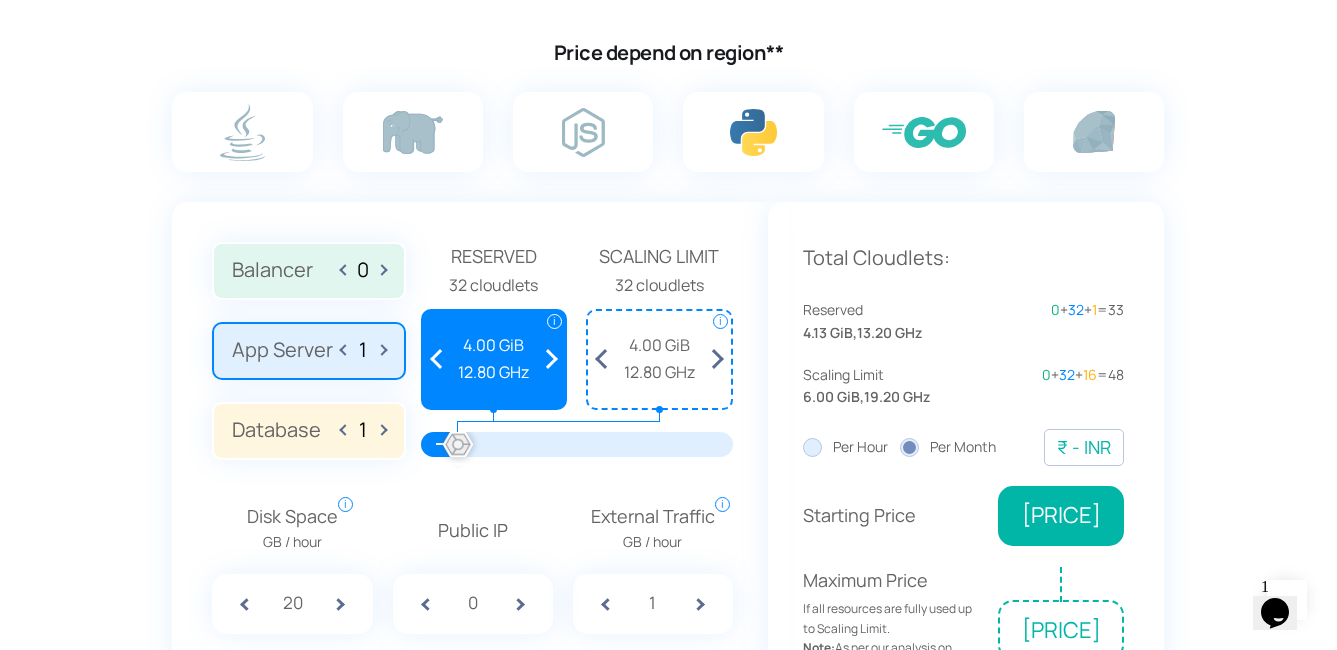 click at bounding box center (924, 132) 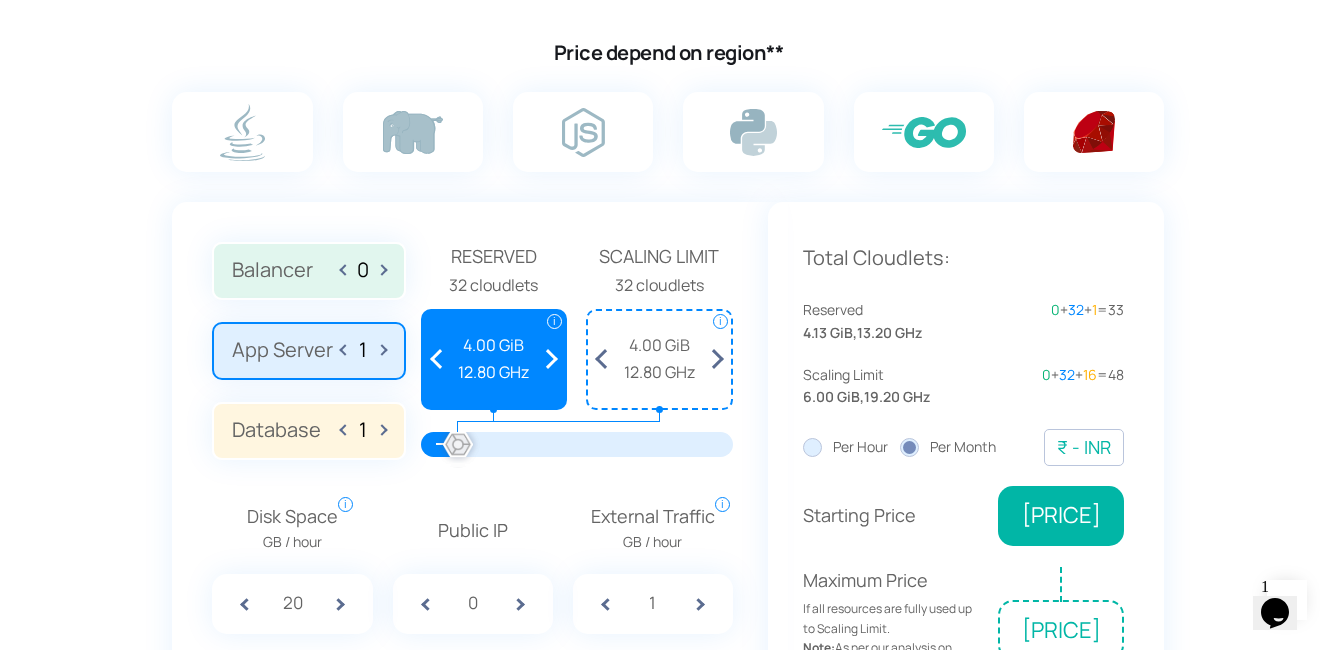 click at bounding box center [1094, 132] 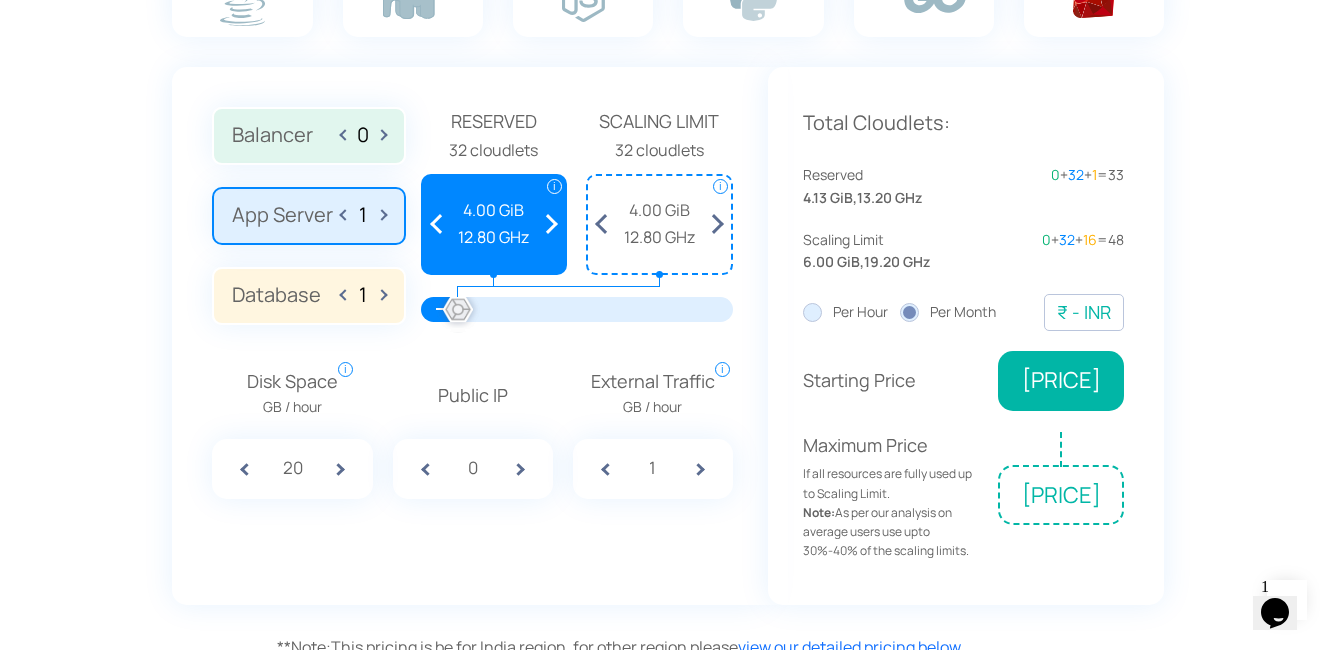 scroll, scrollTop: 1400, scrollLeft: 0, axis: vertical 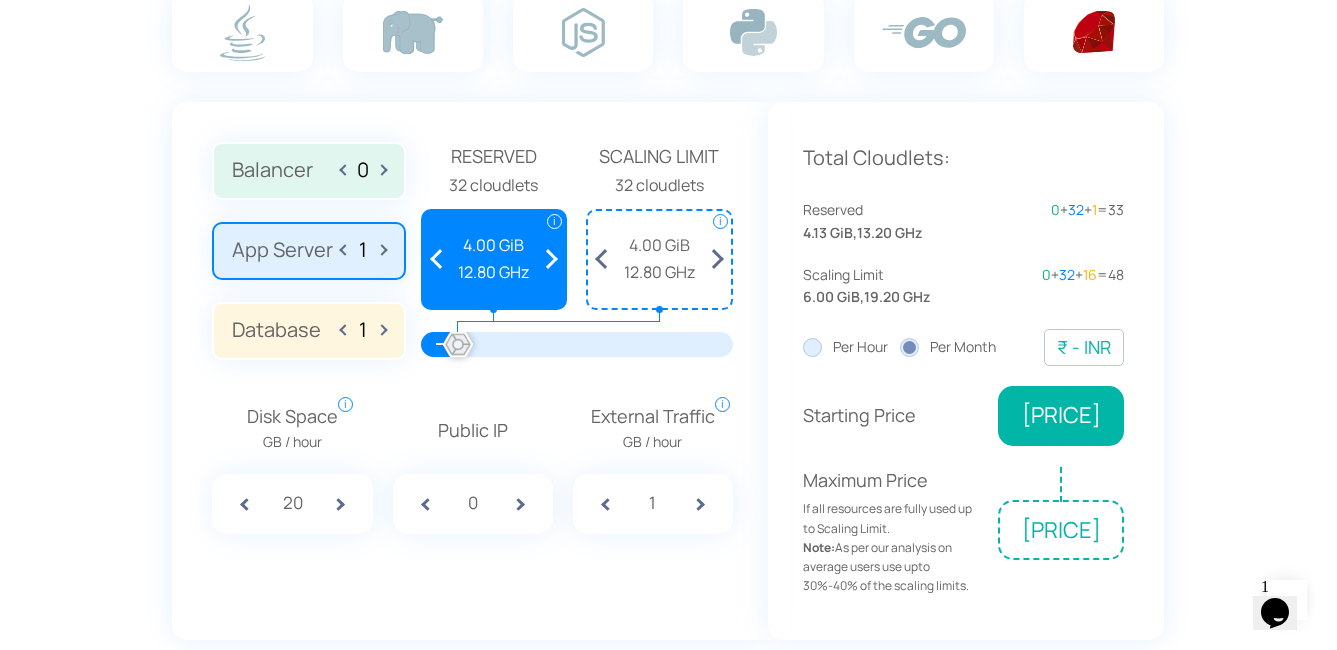 click at bounding box center (713, 504) 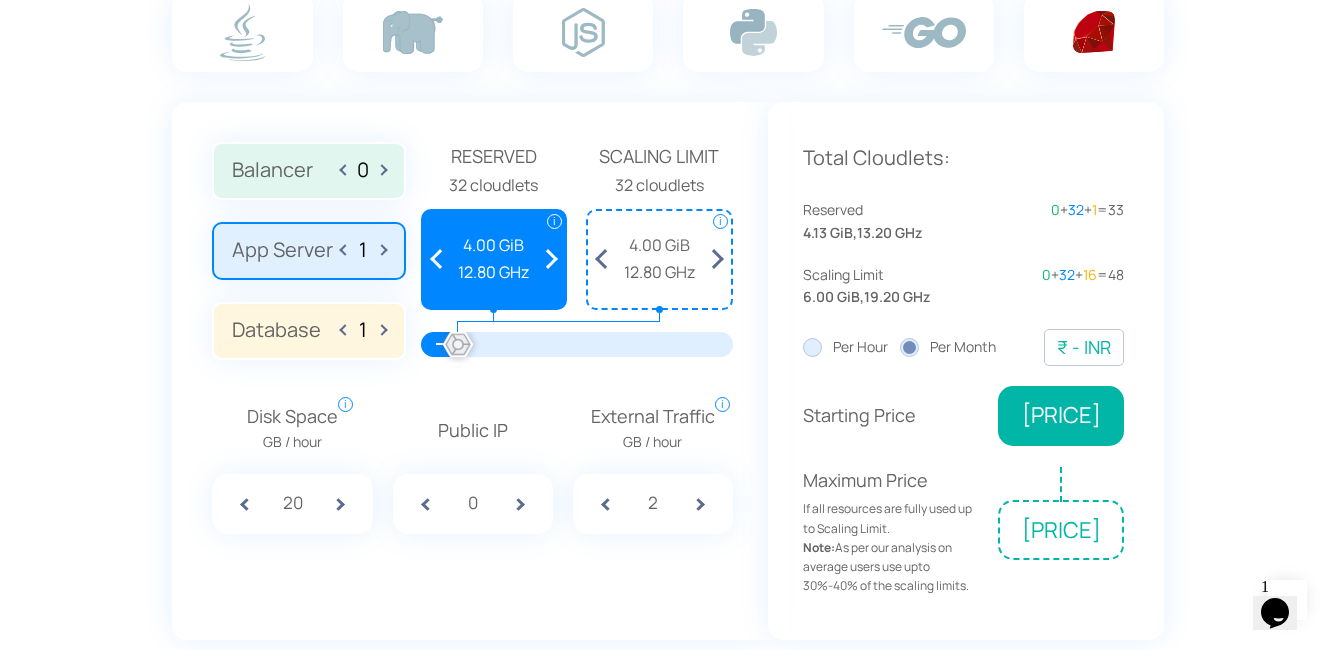 click at bounding box center [713, 504] 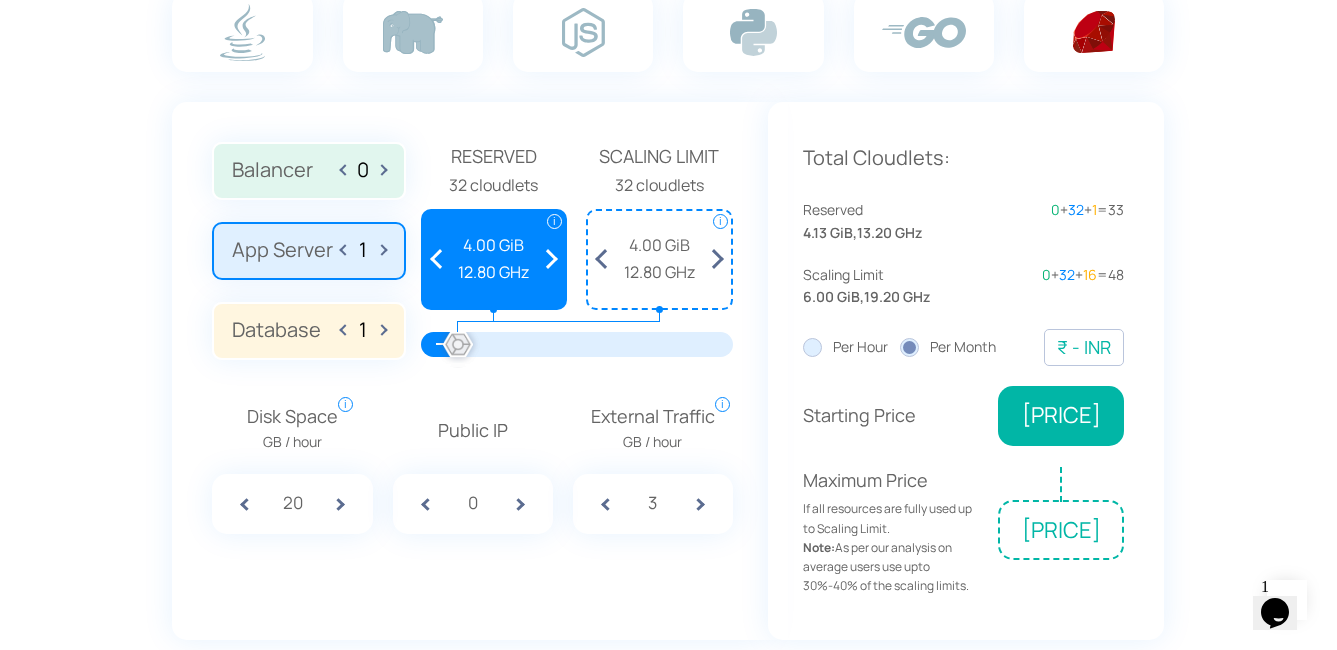 click at bounding box center [593, 504] 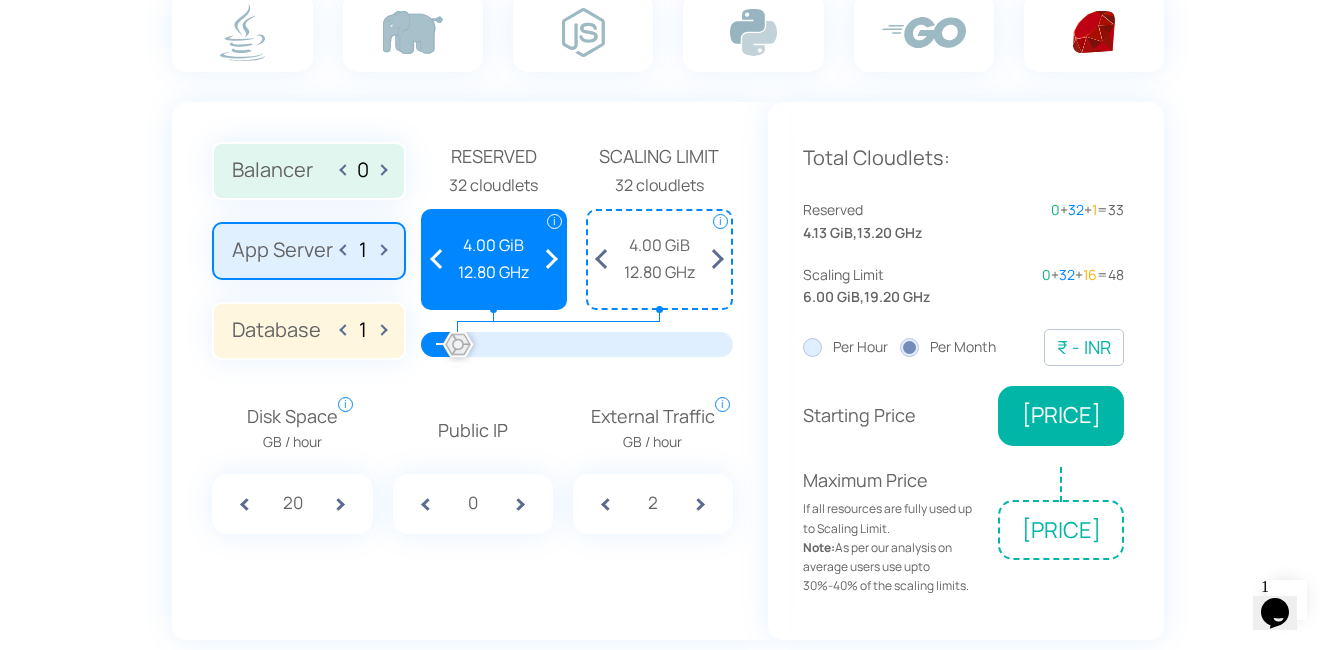 click at bounding box center [593, 504] 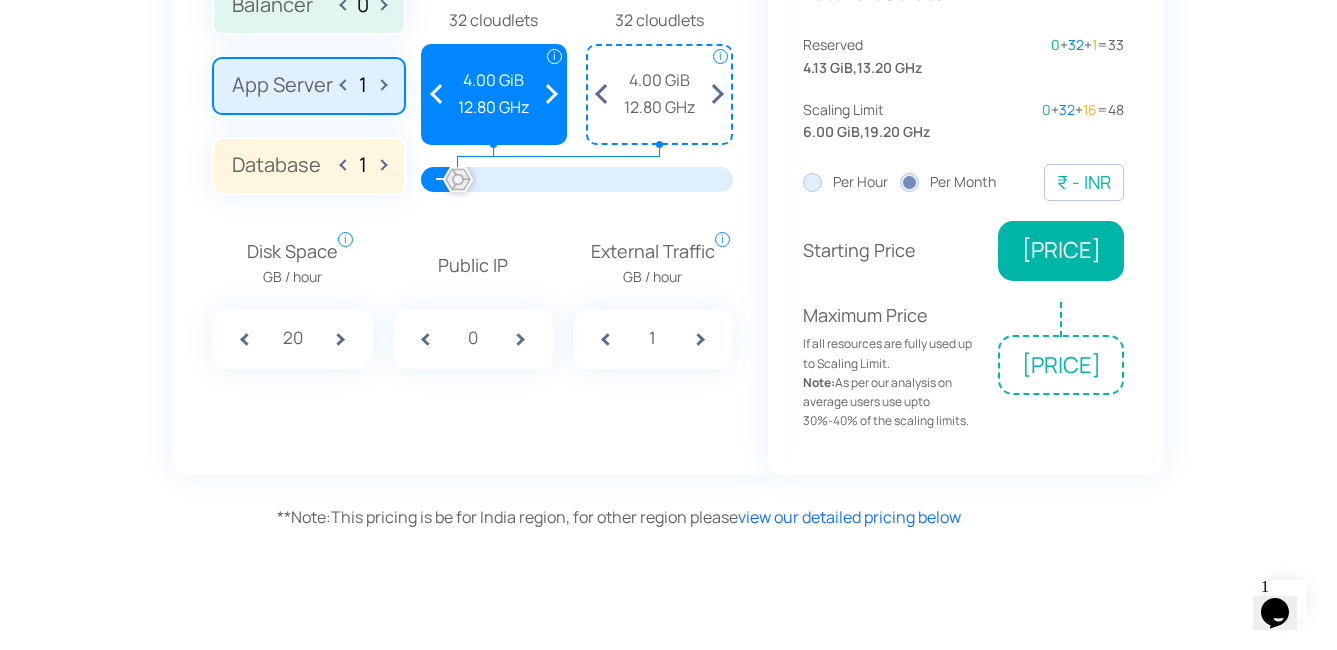 scroll, scrollTop: 1600, scrollLeft: 0, axis: vertical 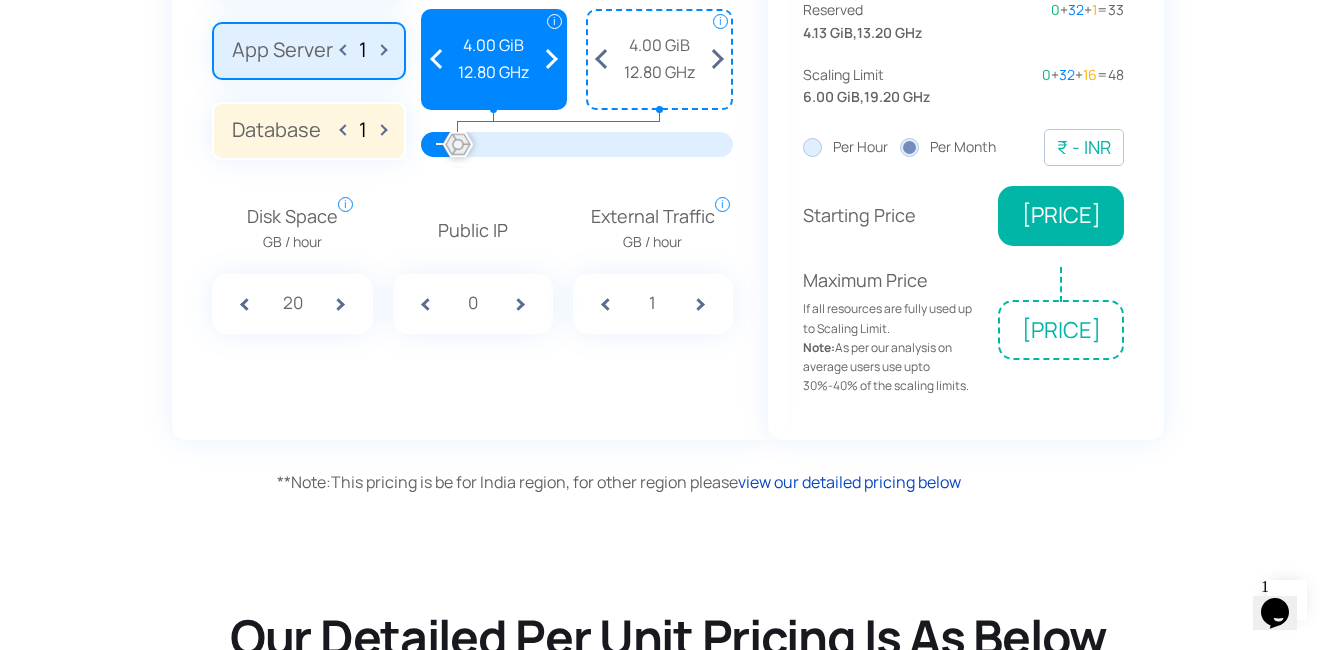 click on "view our detailed pricing below" at bounding box center [849, 482] 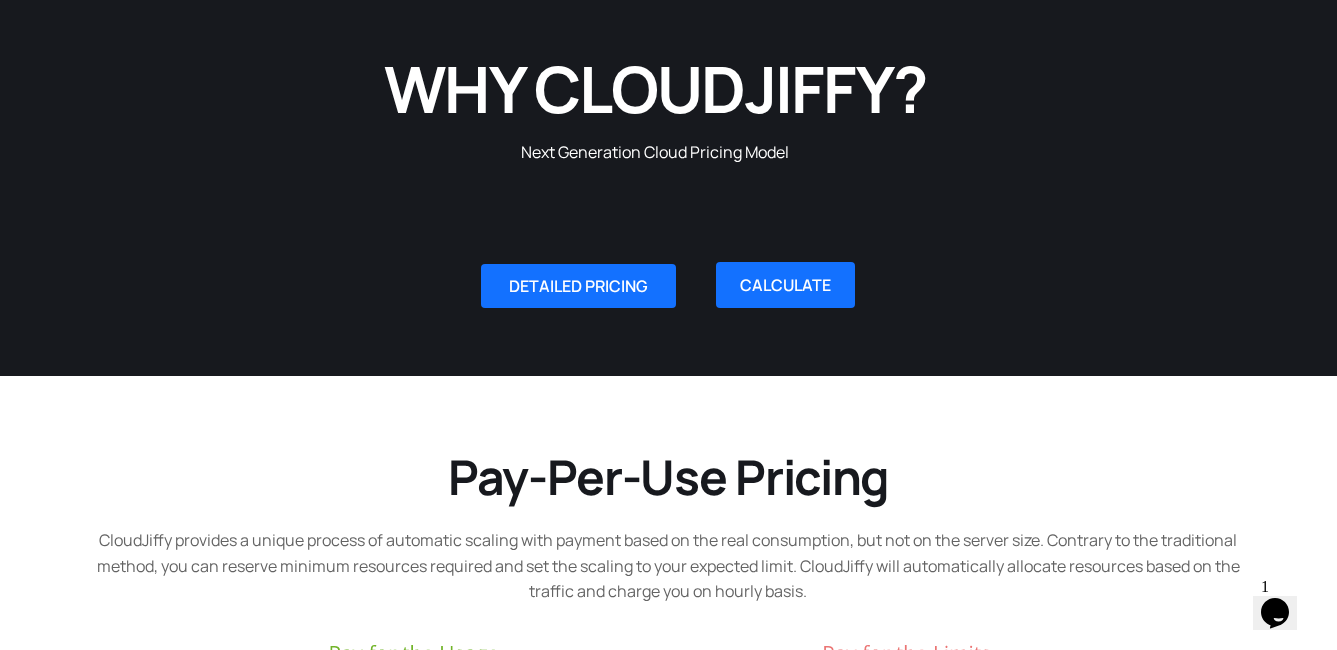 scroll, scrollTop: 100, scrollLeft: 0, axis: vertical 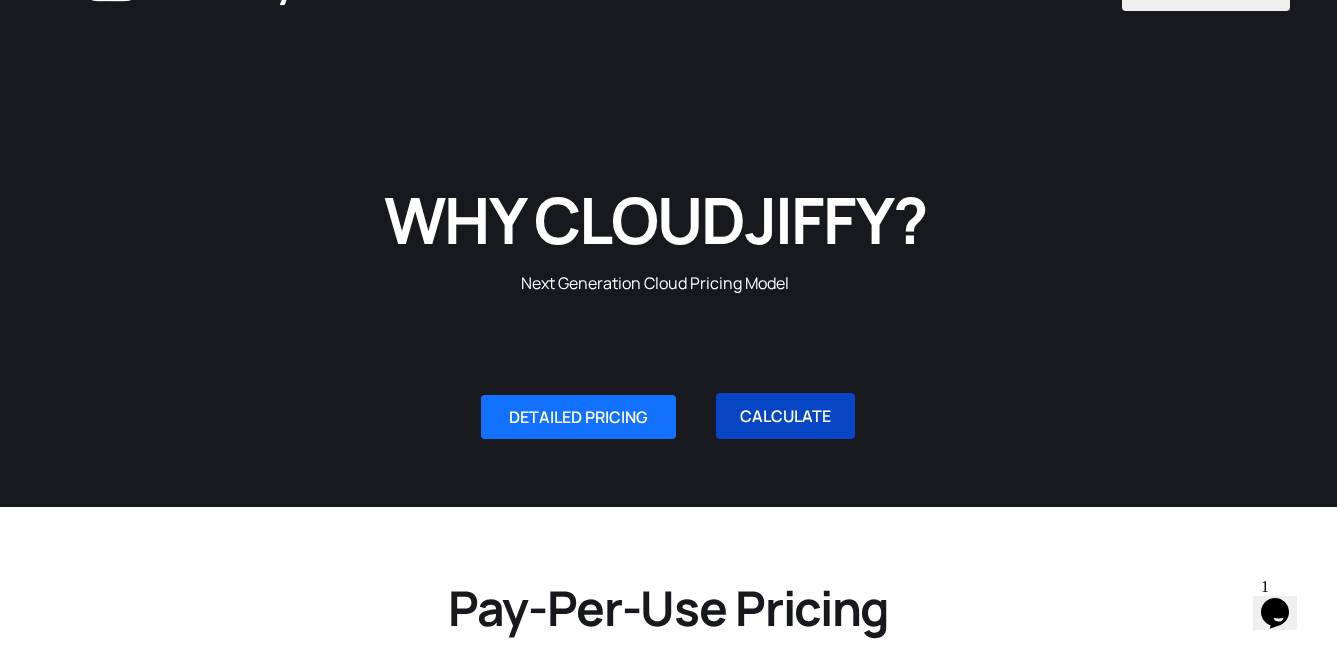 click on "CALCULATE" at bounding box center [785, 416] 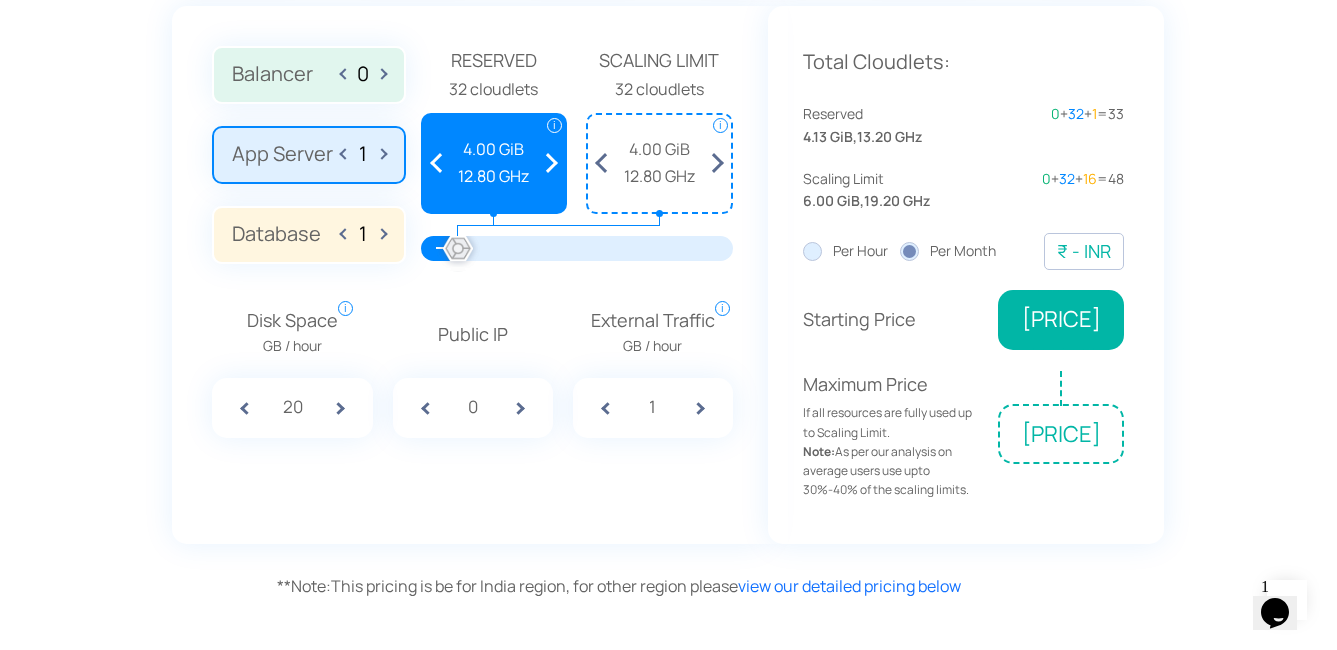 scroll, scrollTop: 1398, scrollLeft: 0, axis: vertical 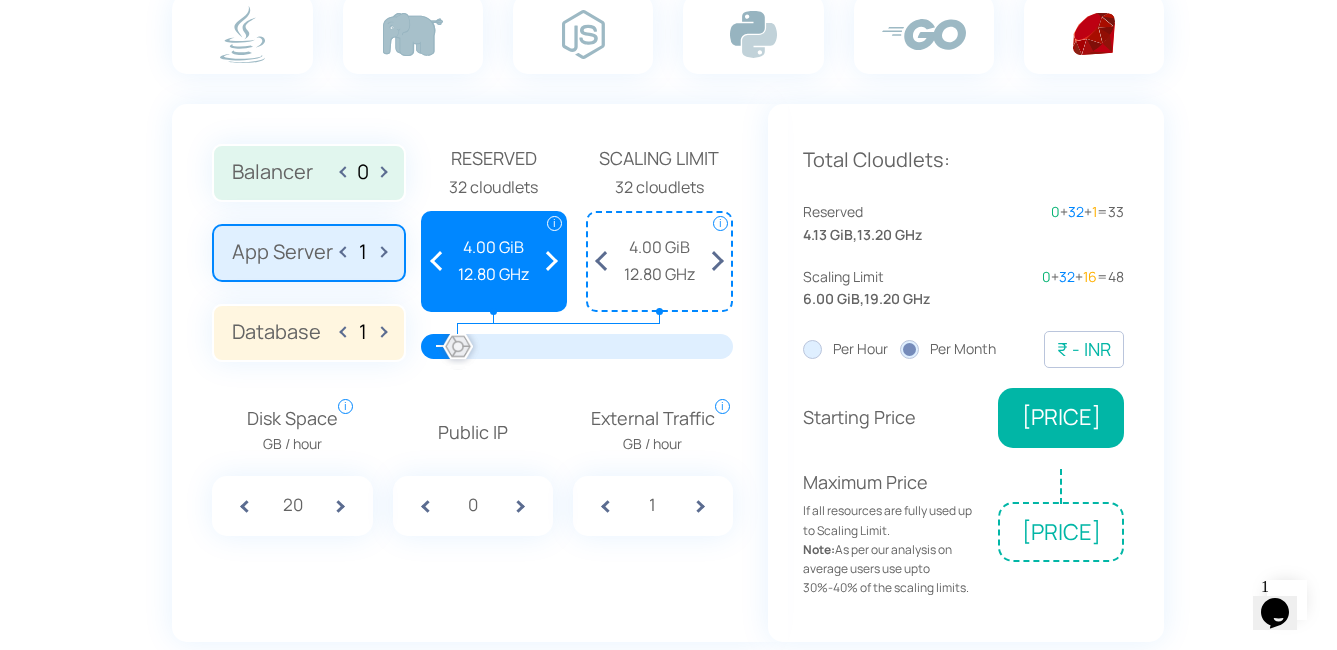click on "Per Hour" at bounding box center (845, 349) 